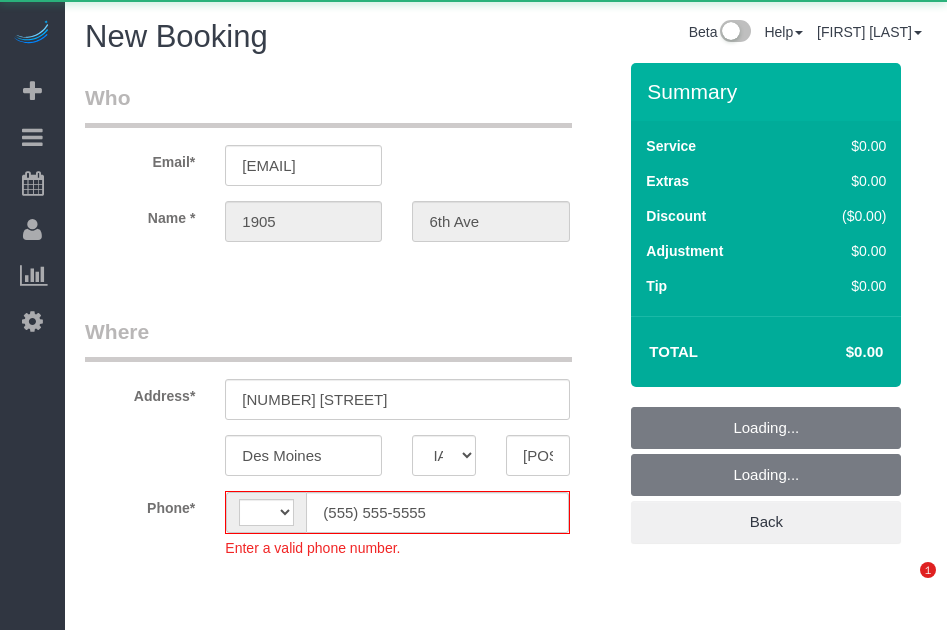 select on "IA" 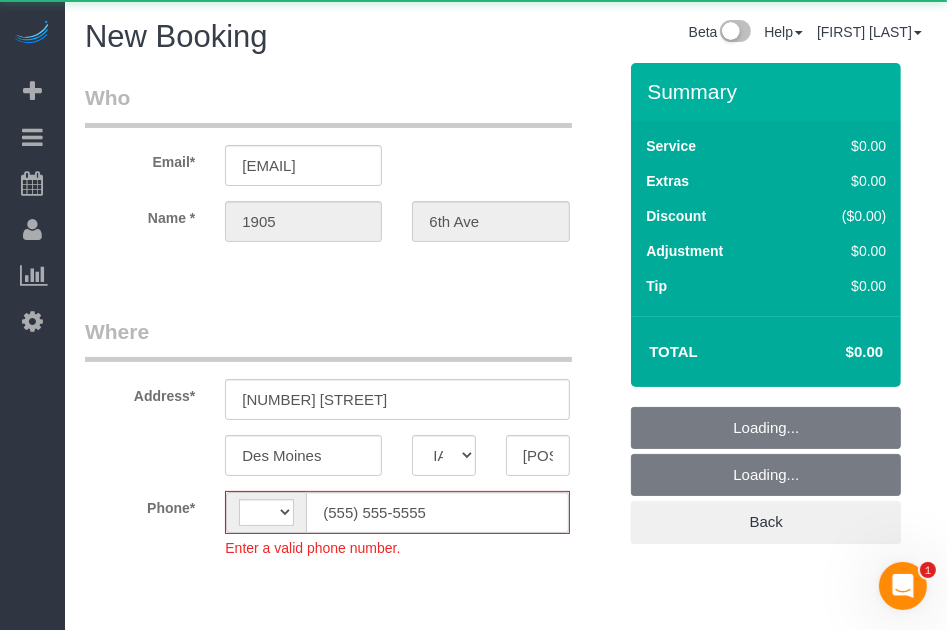 scroll, scrollTop: 0, scrollLeft: 0, axis: both 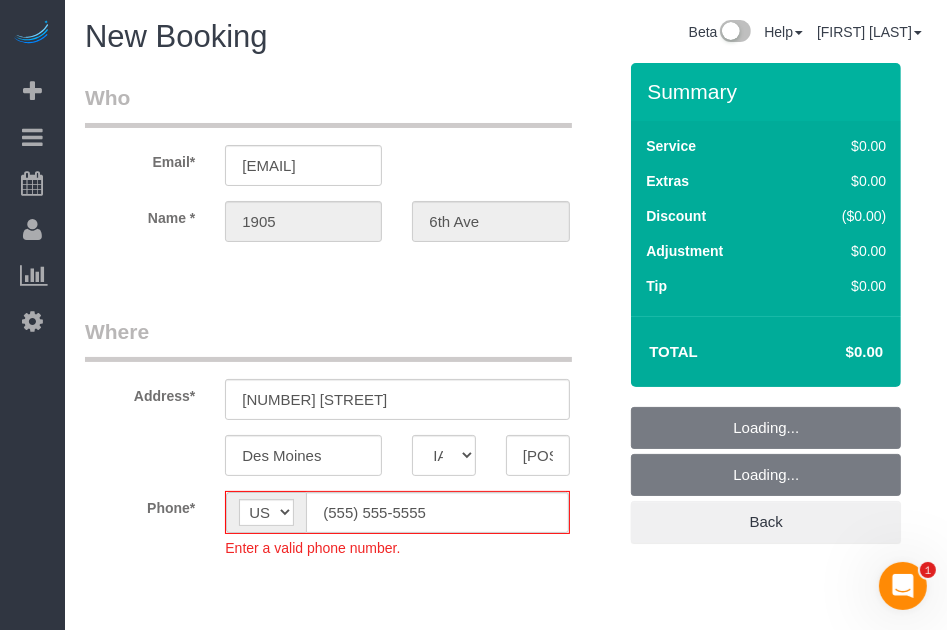 select on "string:US" 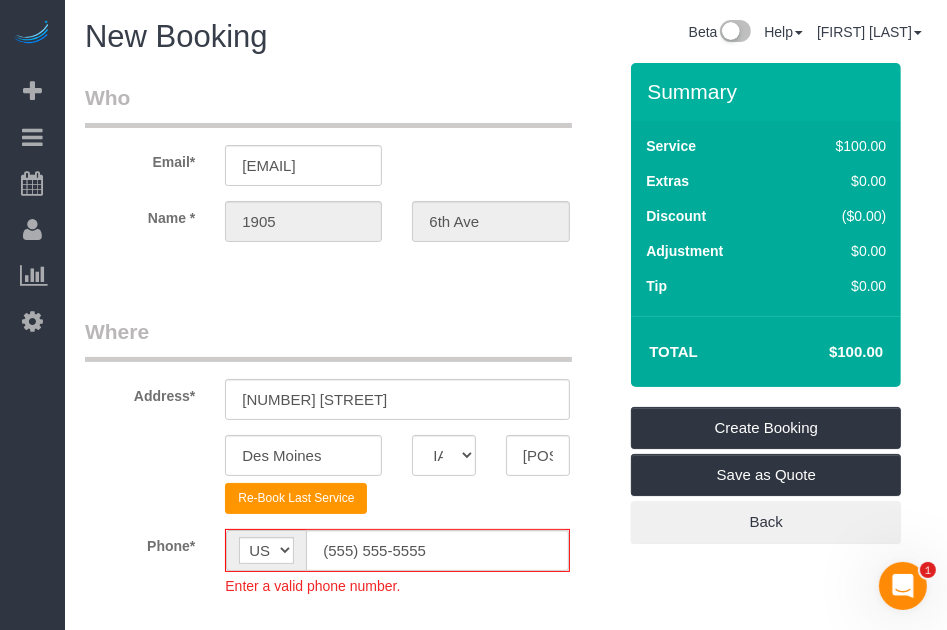 click on "Who
Email*
[EMAIL]
Name *
[NUMBER]
[STREET]
Where
Address*
[NUMBER] [STREET]
[CITY]
AK
AL
AR
AZ
CA
CO
CT
DC
DE
FL
GA
HI
IA
ID
IL
IN
KS
KY
LA
MA
MD
ME
MI
MN
MO
MS
MT
NC
ND
NE
NH" at bounding box center [350, 1625] 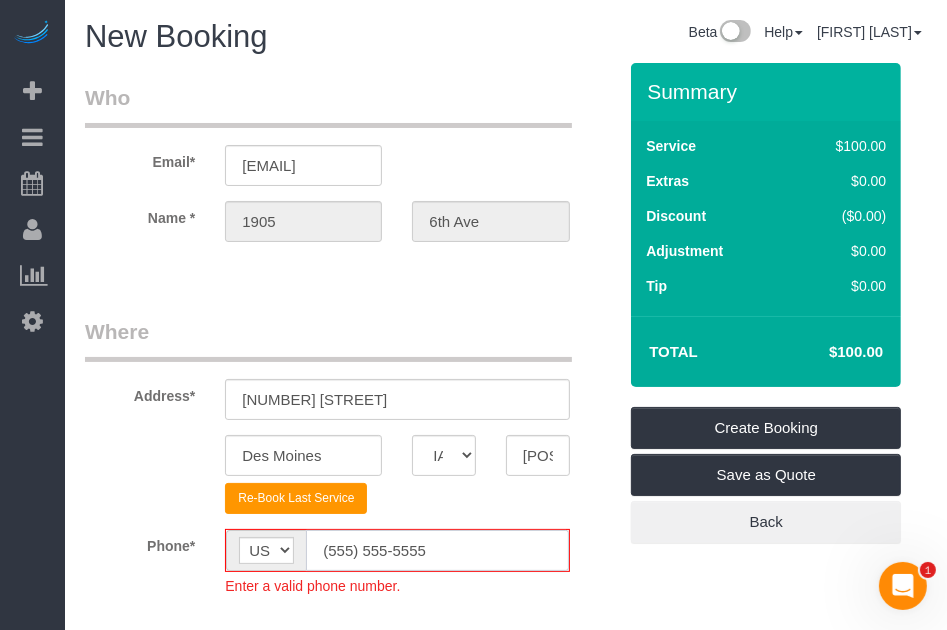click on "(555) 555-5555" 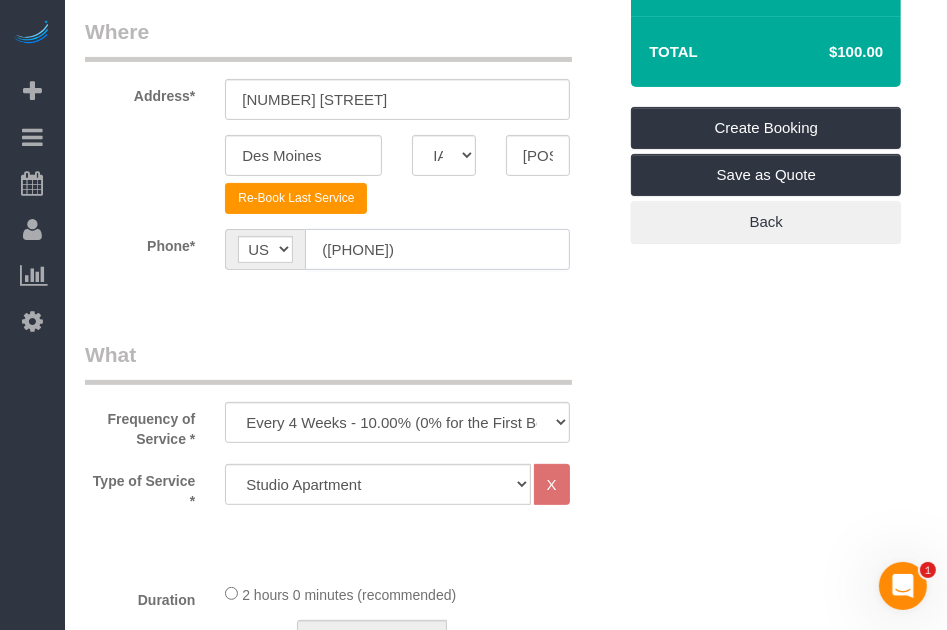 scroll, scrollTop: 600, scrollLeft: 0, axis: vertical 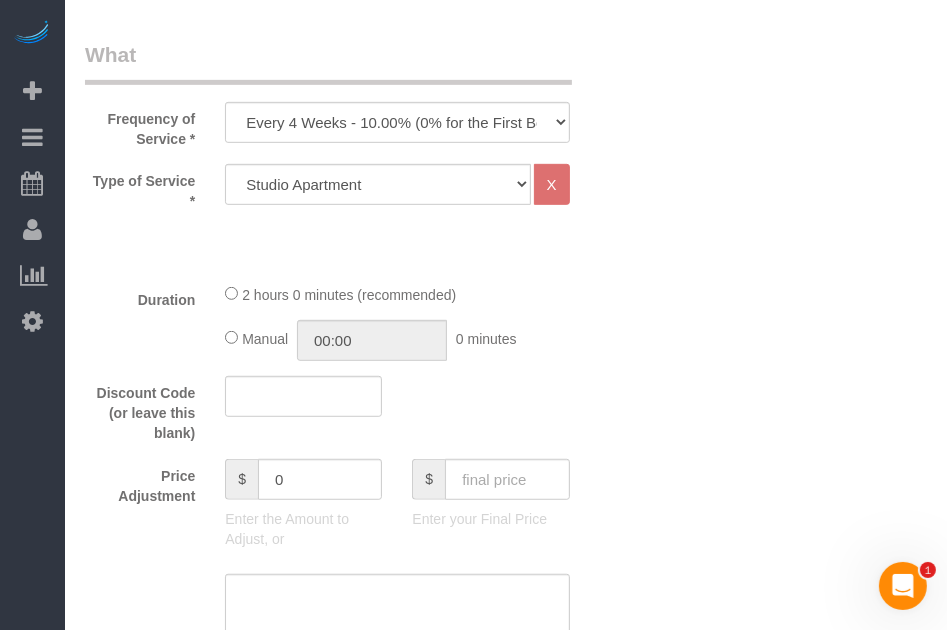 type on "([PHONE])" 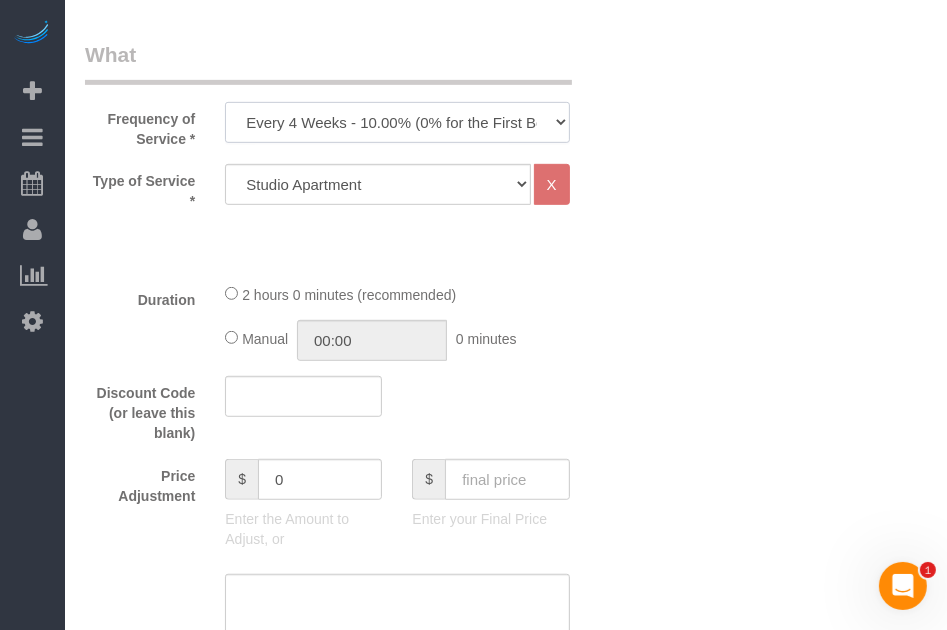 click on "Every 6 Weeks (0% for the First Booking) One Time Every 8 Weeks (0% for the First Booking) Every 4 Weeks - 10.00% (0% for the First Booking) Every 3 Weeks - 12.00% (0% for the First Booking) Every 2 Weeks - 15.00% (0% for the First Booking) Weekly - 20.00% (0% for the First Booking)" at bounding box center [397, 122] 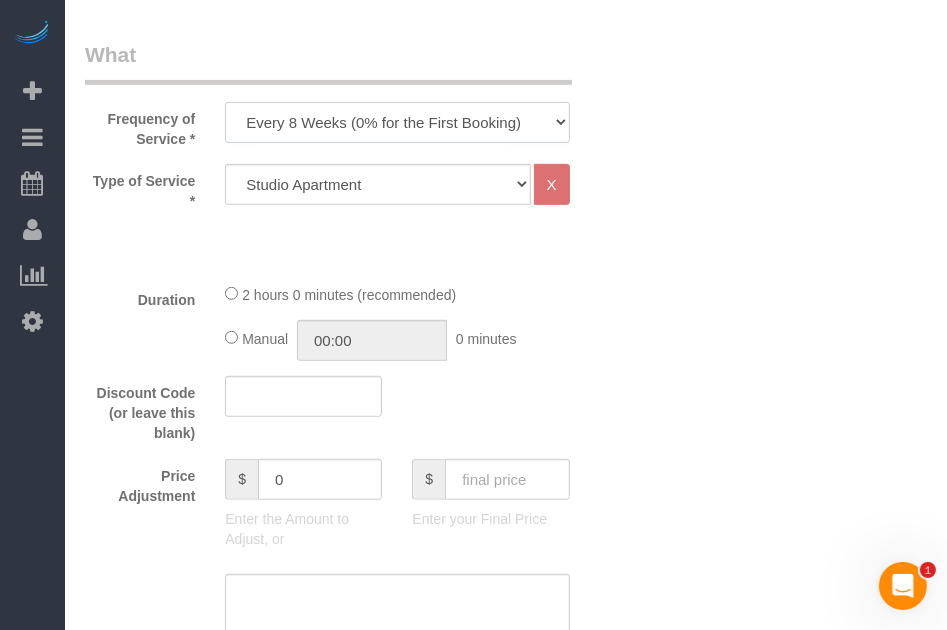 click on "Every 6 Weeks (0% for the First Booking) One Time Every 8 Weeks (0% for the First Booking) Every 4 Weeks - 10.00% (0% for the First Booking) Every 3 Weeks - 12.00% (0% for the First Booking) Every 2 Weeks - 15.00% (0% for the First Booking) Weekly - 20.00% (0% for the First Booking)" at bounding box center [397, 122] 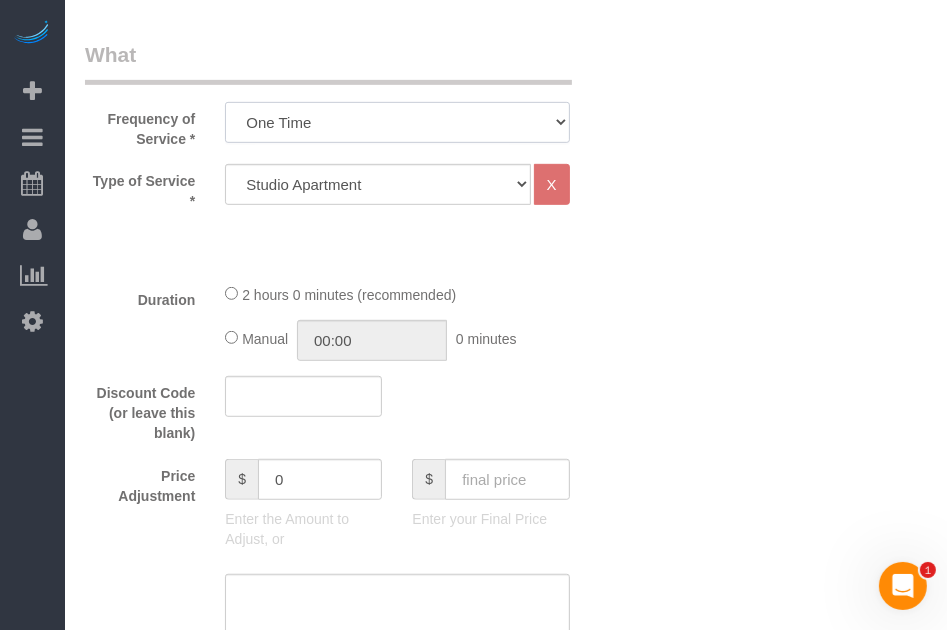 click on "Every 6 Weeks (0% for the First Booking) One Time Every 8 Weeks (0% for the First Booking) Every 4 Weeks - 10.00% (0% for the First Booking) Every 3 Weeks - 12.00% (0% for the First Booking) Every 2 Weeks - 15.00% (0% for the First Booking) Weekly - 20.00% (0% for the First Booking)" at bounding box center (397, 122) 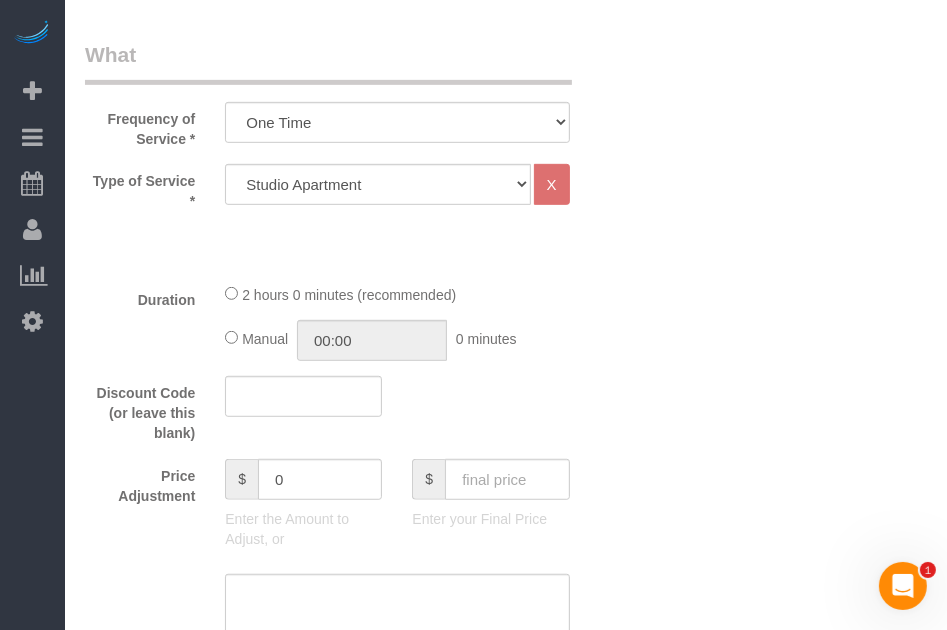 drag, startPoint x: 660, startPoint y: 233, endPoint x: 542, endPoint y: 229, distance: 118.06778 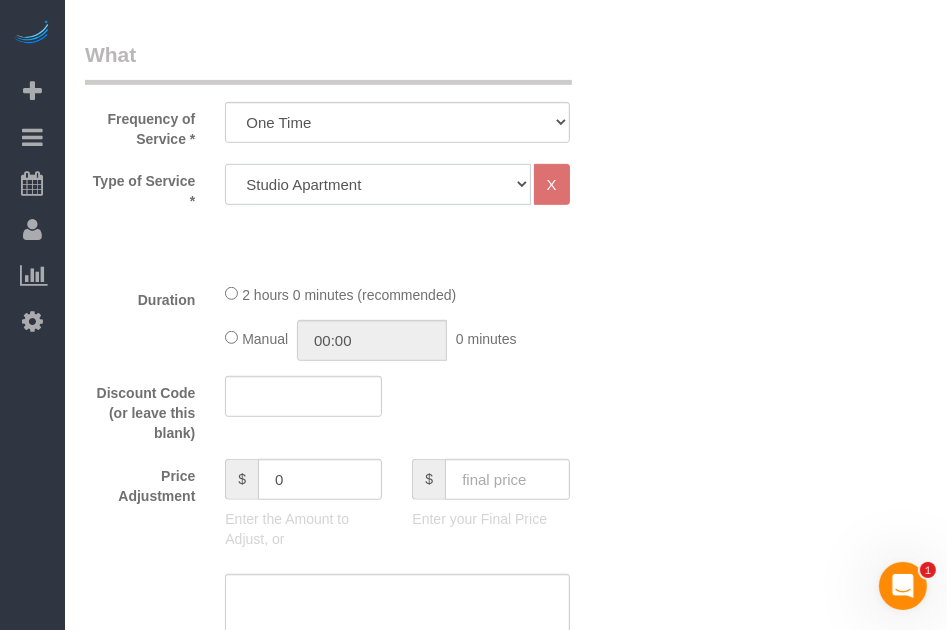 click on "Studio Apartment 1 Bedroom Home 2 Bedroom Home 3 Bedroom Home 4 Bedroom Home 5 Bedroom Home 6 Bedroom Home 7 Bedroom Home Hourly Cleaning Hazard/Emergency Cleaning General Maintenance" 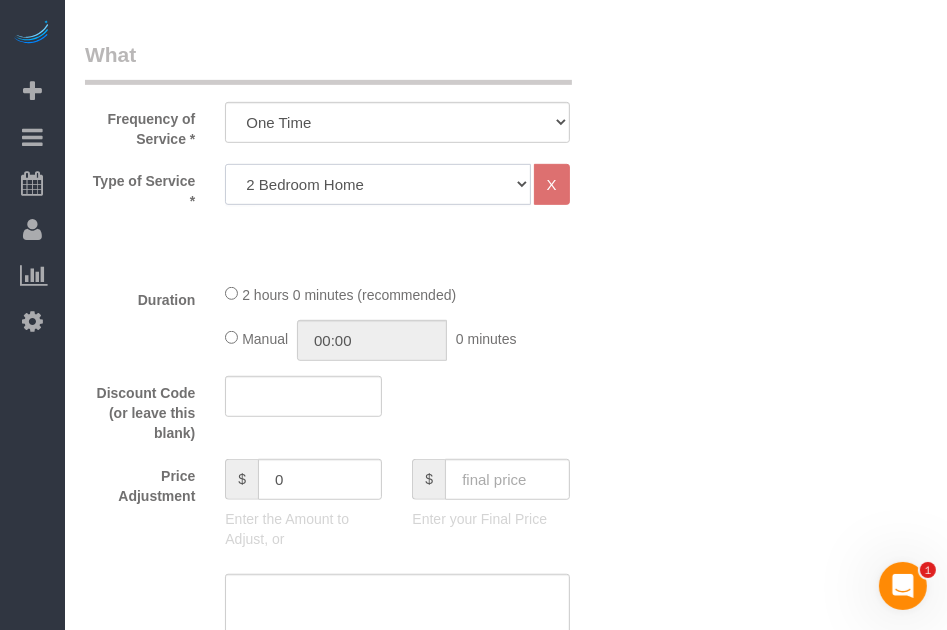 click on "Studio Apartment 1 Bedroom Home 2 Bedroom Home 3 Bedroom Home 4 Bedroom Home 5 Bedroom Home 6 Bedroom Home 7 Bedroom Home Hourly Cleaning Hazard/Emergency Cleaning General Maintenance" 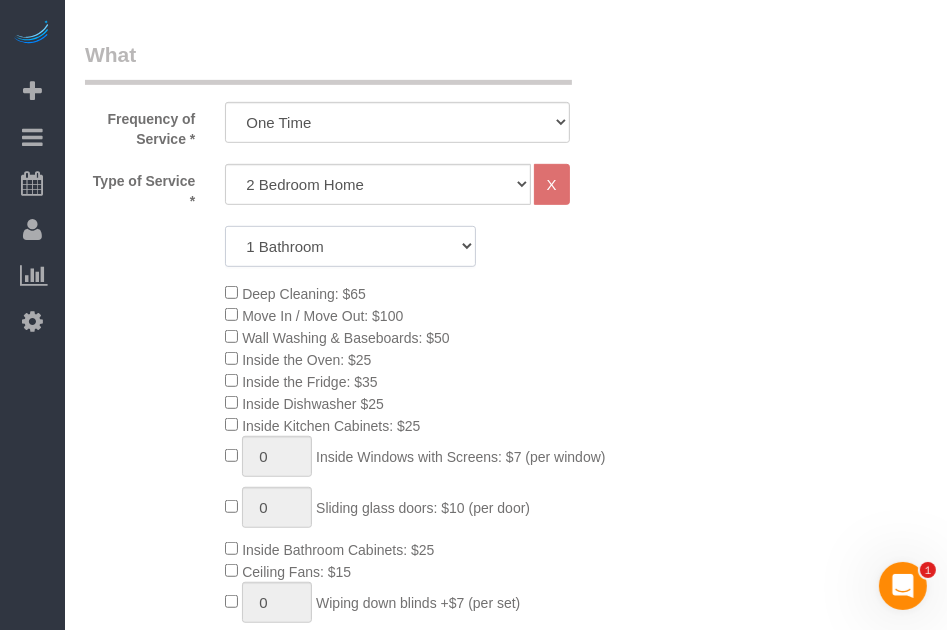 drag, startPoint x: 439, startPoint y: 237, endPoint x: 432, endPoint y: 249, distance: 13.892444 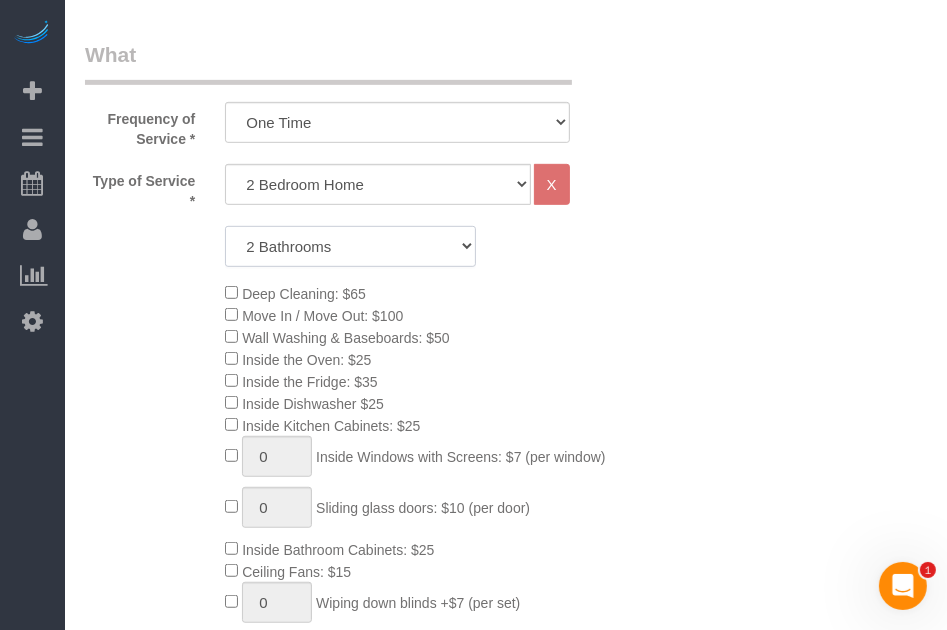 click on "1 Bathroom
2 Bathrooms
3 Bathrooms
4 Bathrooms
5 Bathrooms
6 Bathrooms" 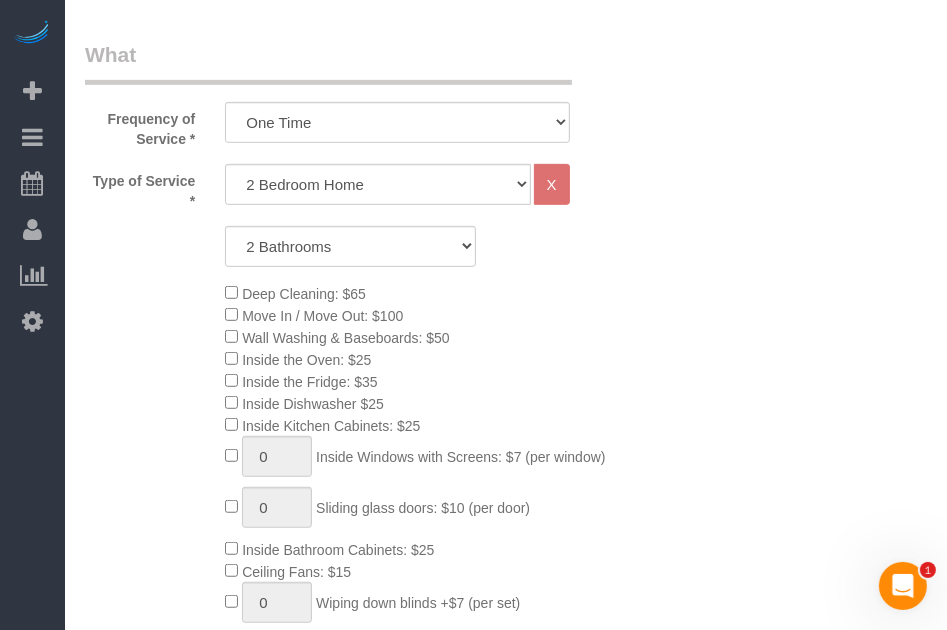 click on "Deep Cleaning: $65
Move In / Move Out: $100
Wall Washing & Baseboards: $50
Inside the Oven: $25
Inside the Fridge: $35
Inside Dishwasher $25
Inside Kitchen Cabinets: $25
0
Inside Windows with Screens: $7 (per window)
0 0" 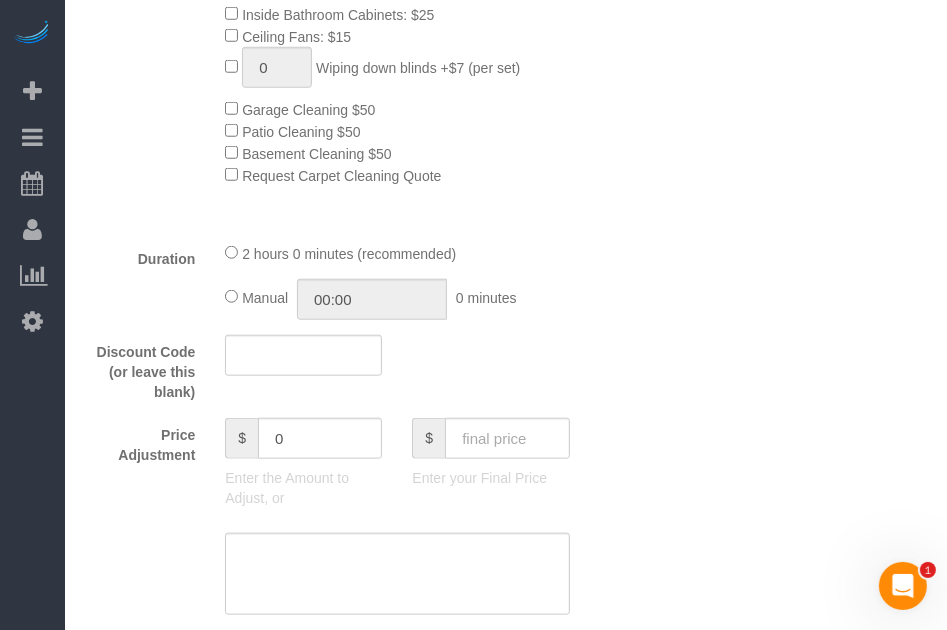 scroll, scrollTop: 1400, scrollLeft: 0, axis: vertical 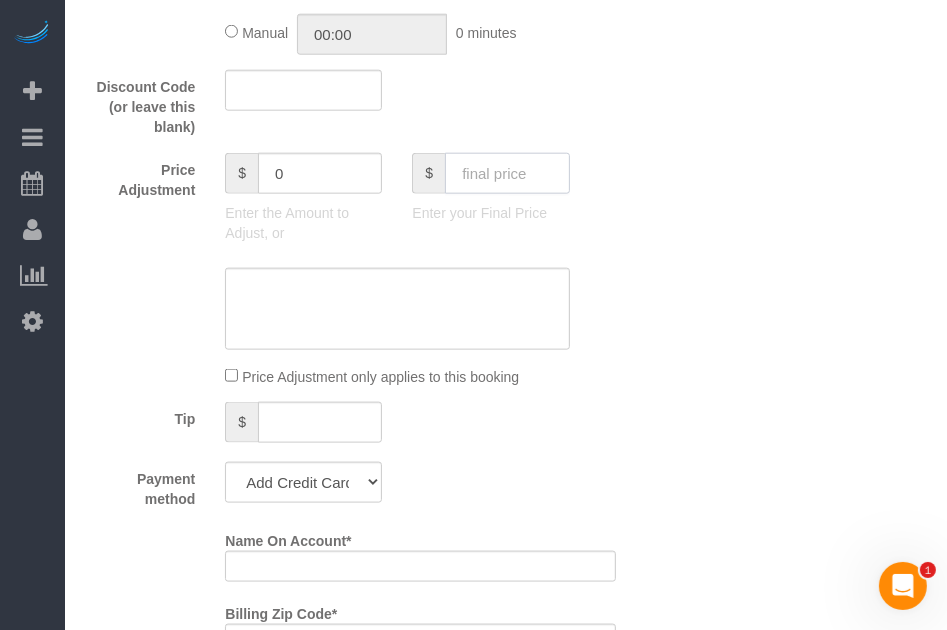 click 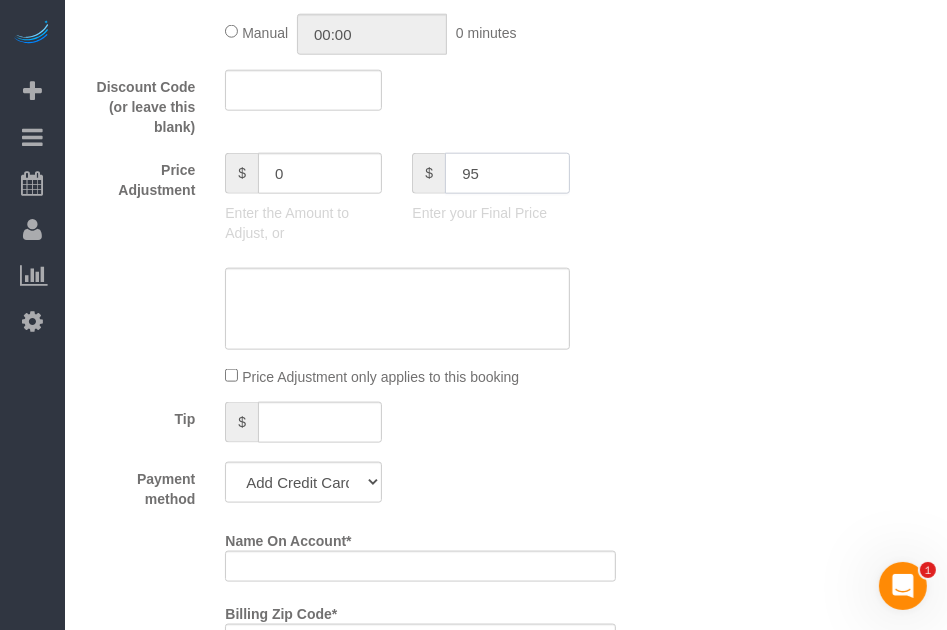 type on "95" 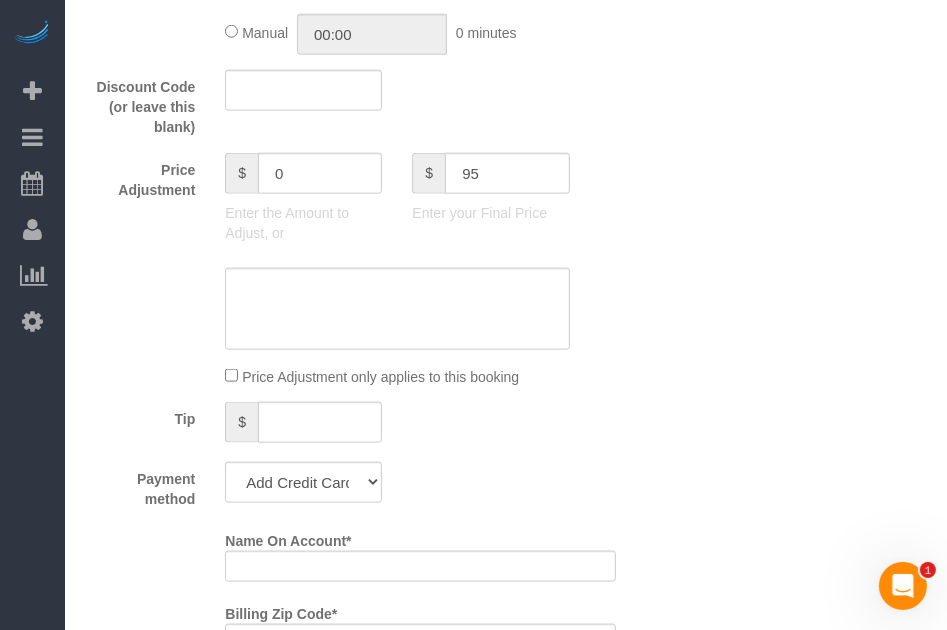 click on "Who
Email*
[EMAIL]
Name *
[NUMBER]
[STREET]
Where
Address*
[NUMBER] [STREET]
[CITY]
AK
AL
AR
AZ
CA
CO
CT
DC
DE
FL
GA
HI
IA
ID
IL
IN
KS
KY
LA
MA
MD
ME
MI
MN
MO
MS
MT
NC
ND
NE
NH" at bounding box center (506, 442) 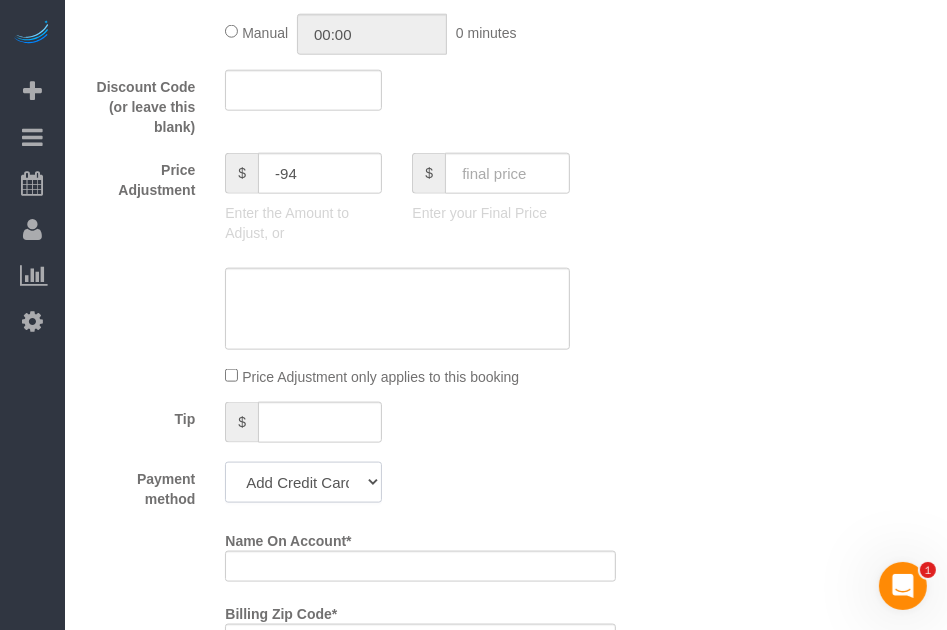 click on "Add Credit Card Cash Check Paypal" 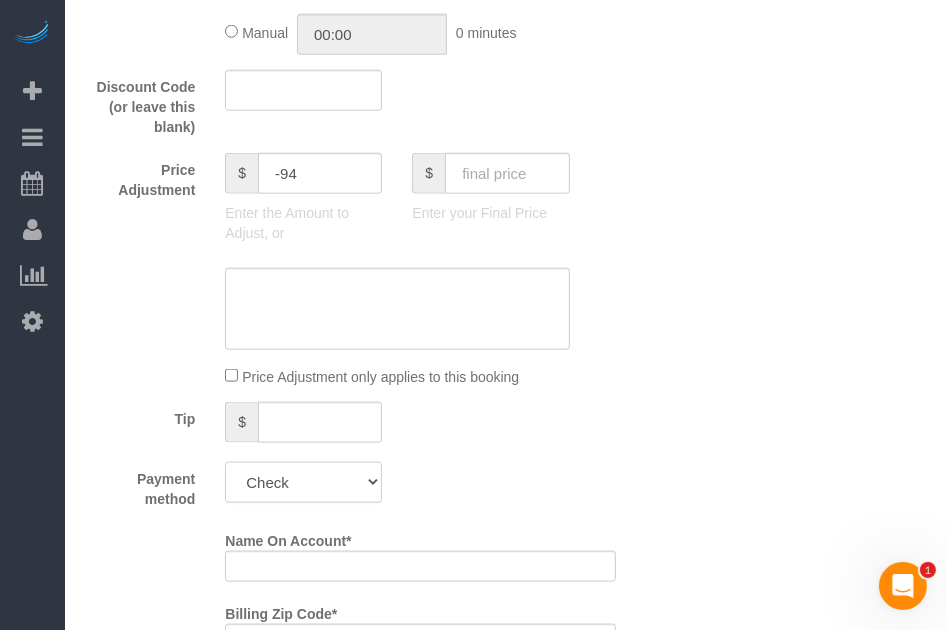 click on "Add Credit Card Cash Check Paypal" 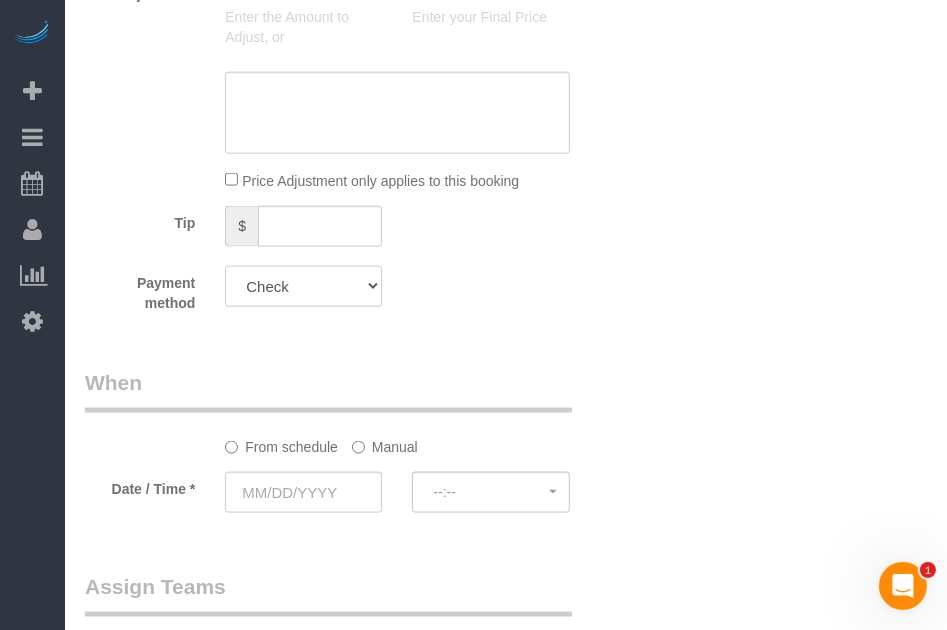scroll, scrollTop: 1600, scrollLeft: 0, axis: vertical 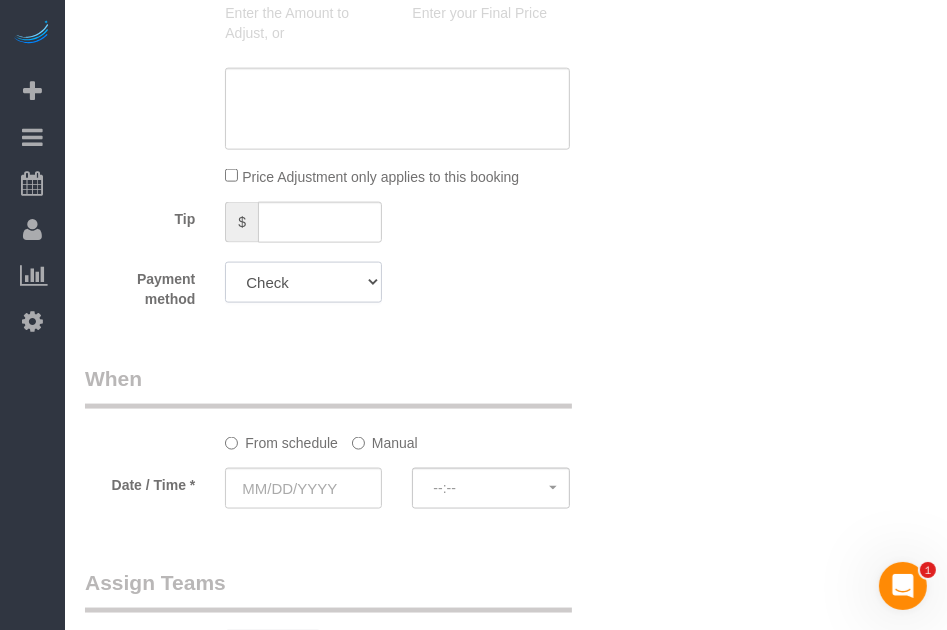 click on "Add Credit Card Cash Check Paypal" 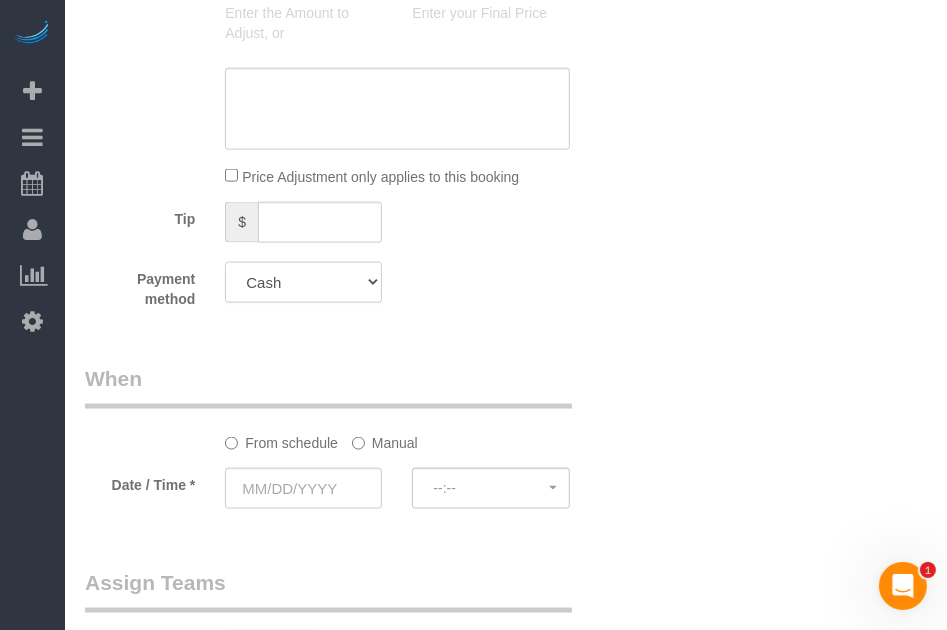 click on "Add Credit Card Cash Check Paypal" 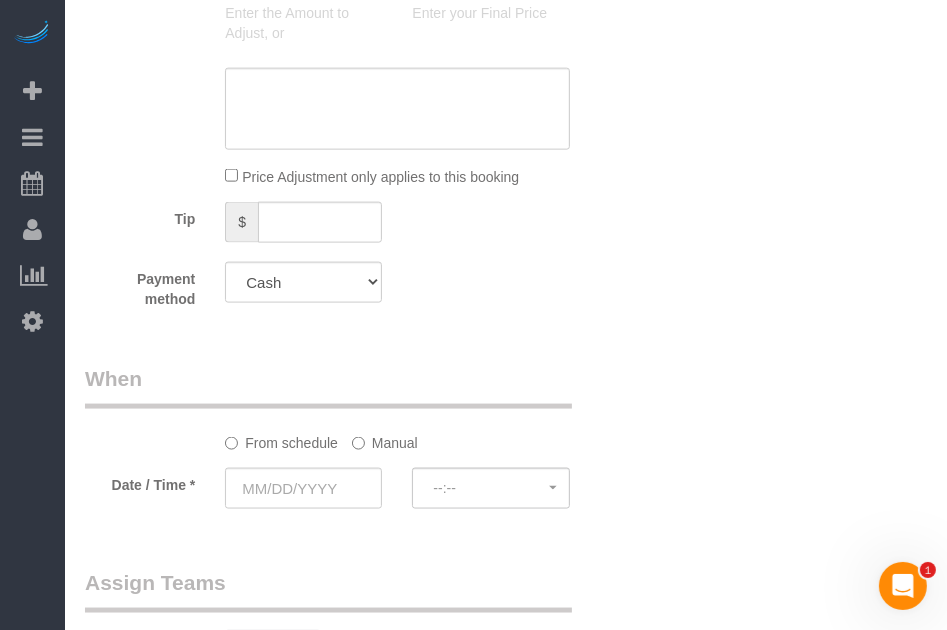 click on "What
Frequency of Service *
Every 6 Weeks (0% for the First Booking) One Time Every 8 Weeks (0% for the First Booking) Every 4 Weeks - 10.00% (0% for the First Booking) Every 3 Weeks - 12.00% (0% for the First Booking) Every 2 Weeks - 15.00% (0% for the First Booking) Weekly - 20.00% (0% for the First Booking)
Type of Service *
Studio Apartment 1 Bedroom Home 2 Bedroom Home 3 Bedroom Home 4 Bedroom Home 5 Bedroom Home 6 Bedroom Home 7 Bedroom Home Hourly Cleaning Hazard/Emergency Cleaning General Maintenance
X
0" at bounding box center [350, -318] 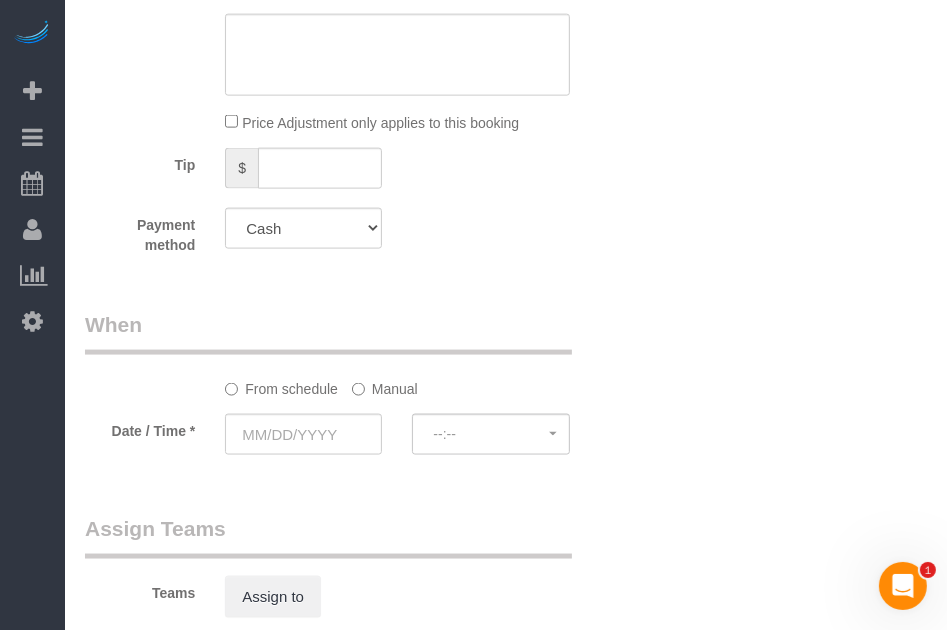 scroll, scrollTop: 1700, scrollLeft: 0, axis: vertical 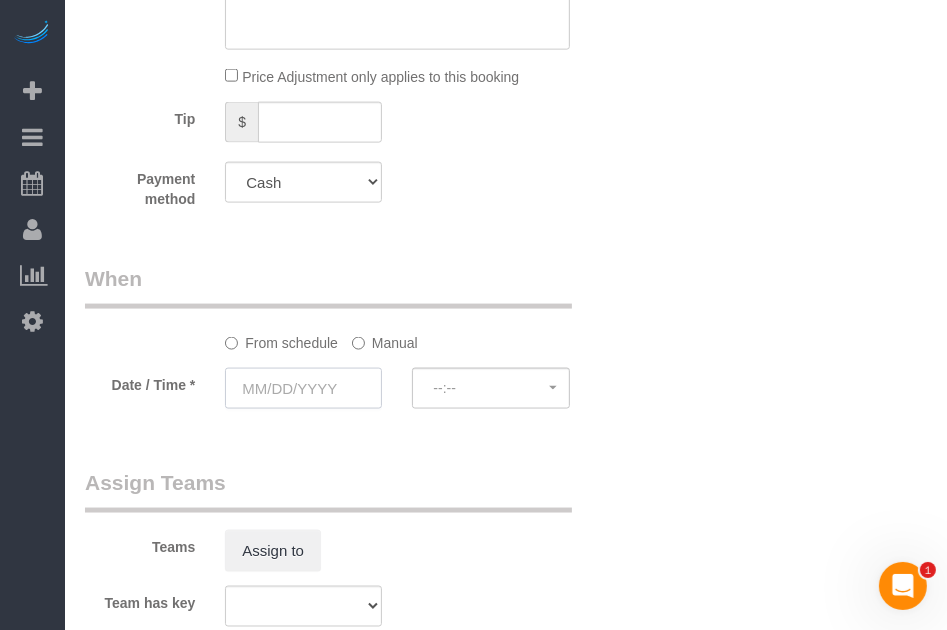 click at bounding box center [303, 388] 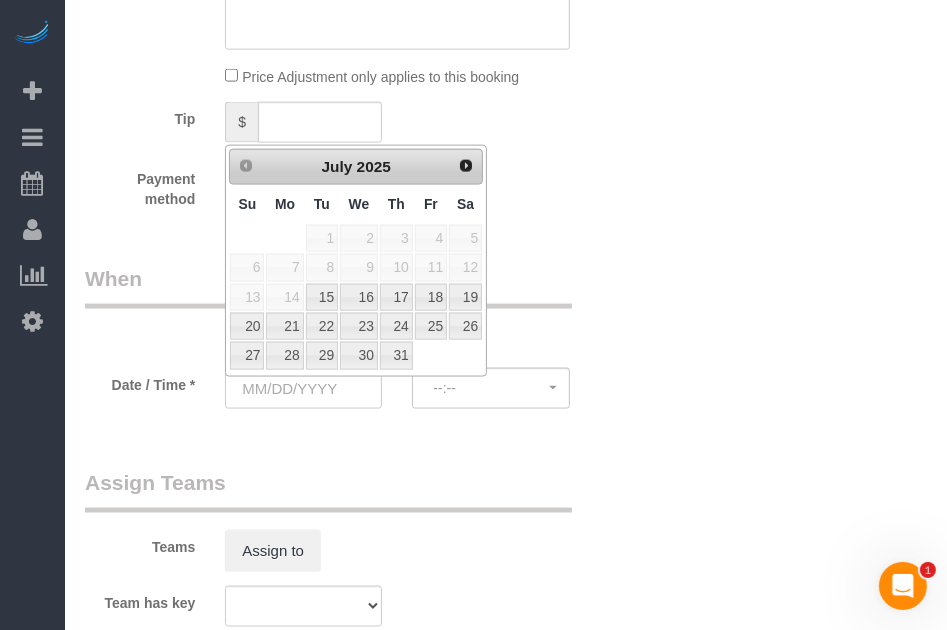 click on "Beta
Add Booking
Bookings
Active Bookings
Cancelled Bookings
Quote Inquiries
Download CSV
Scheduler
Customers
Customers
Deleted Customers Log
Payments
Charge Customers
Pay Teams
Payments Report" at bounding box center (32, 315) 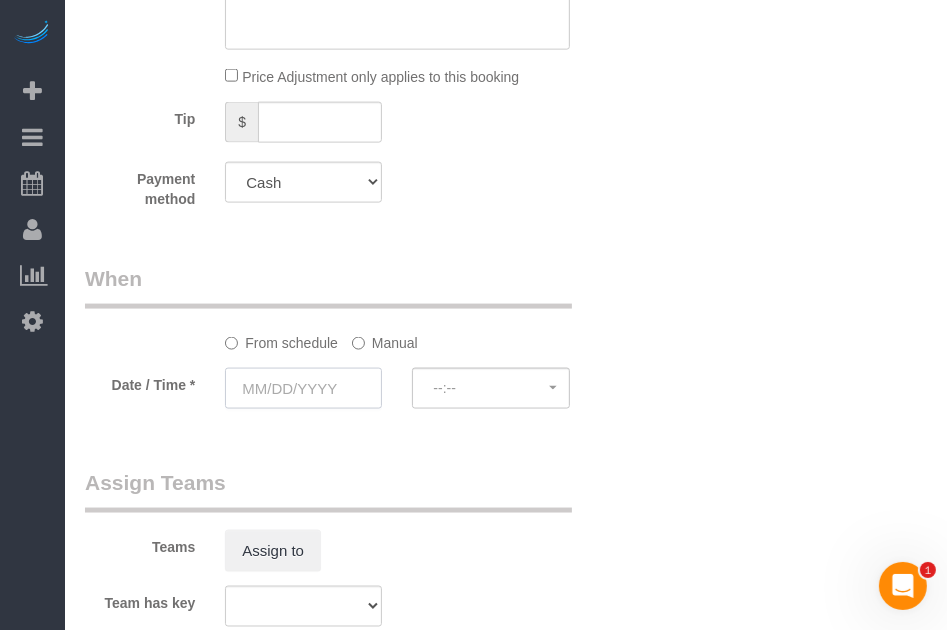 click at bounding box center [303, 388] 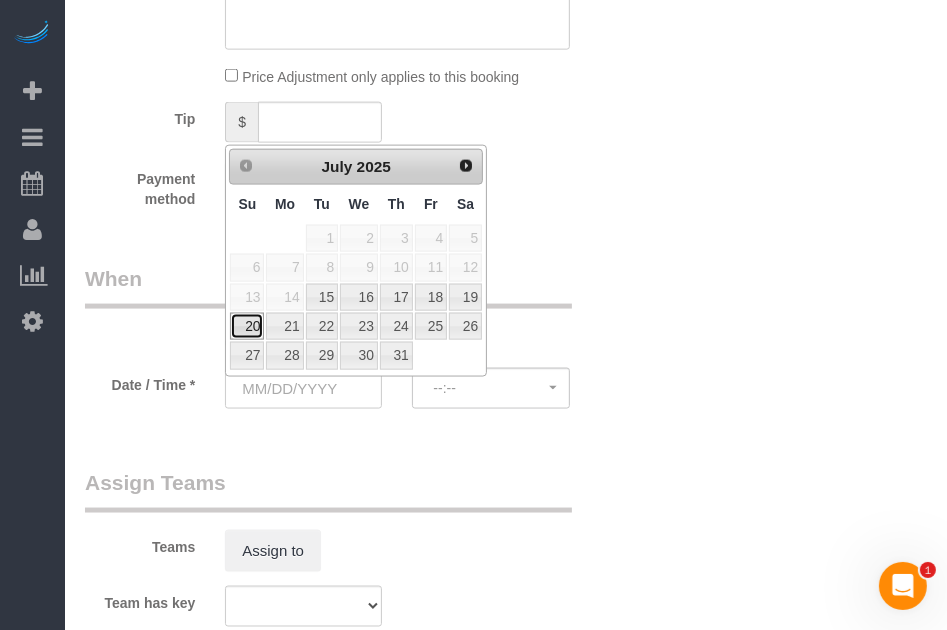 click on "20" at bounding box center [247, 326] 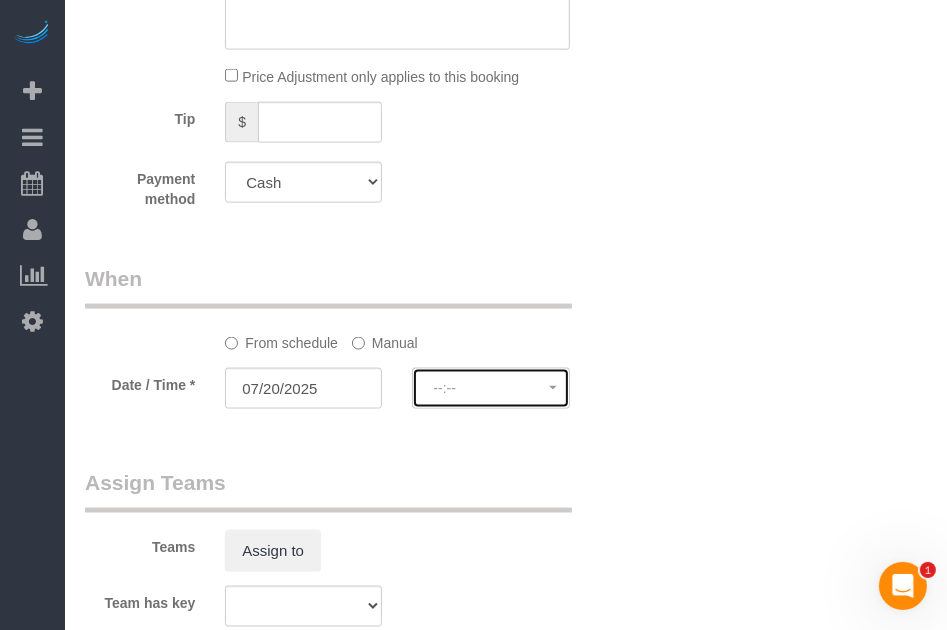 click on "--:--" 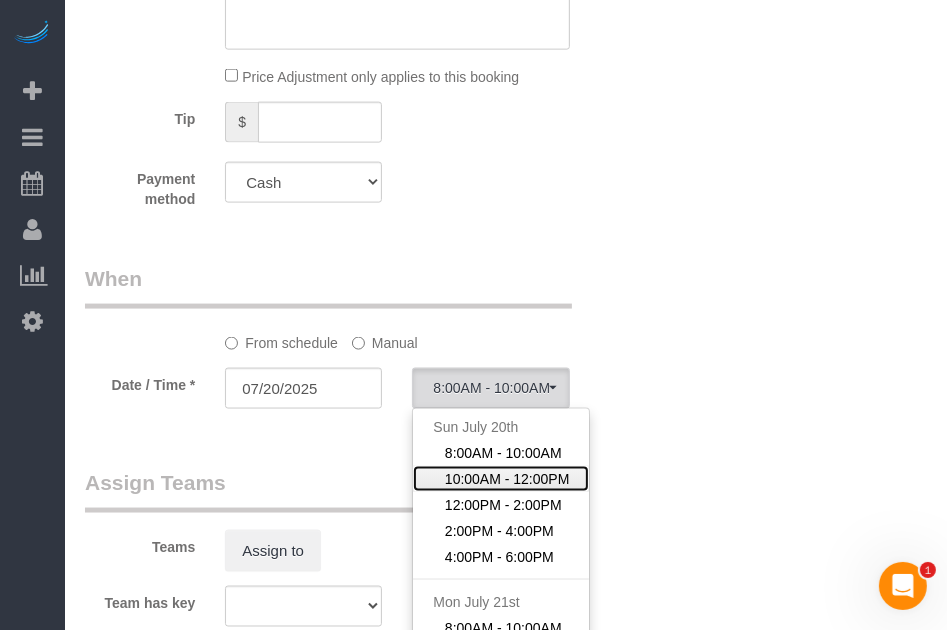 click on "10:00AM - 12:00PM" 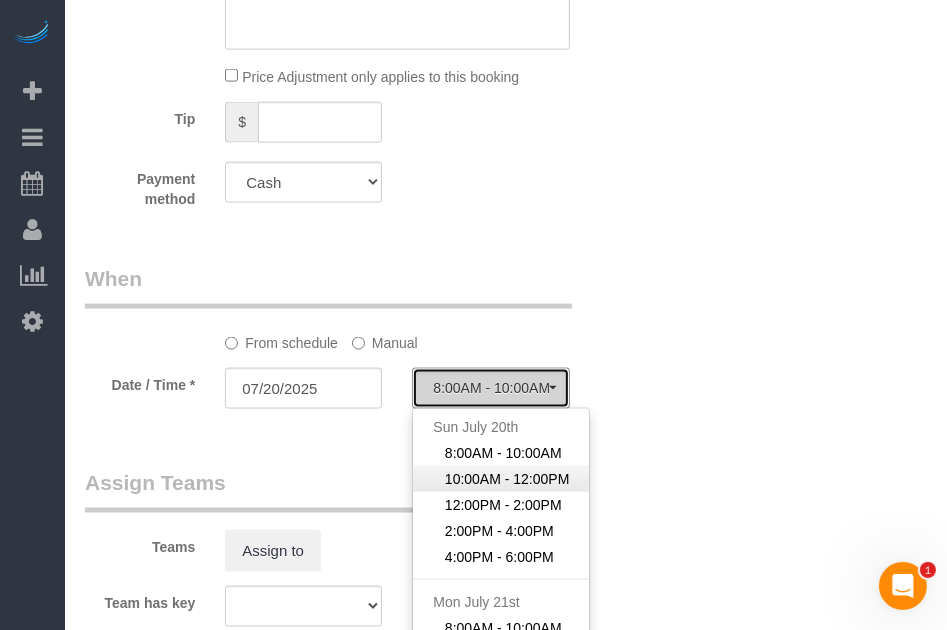 select on "spot2" 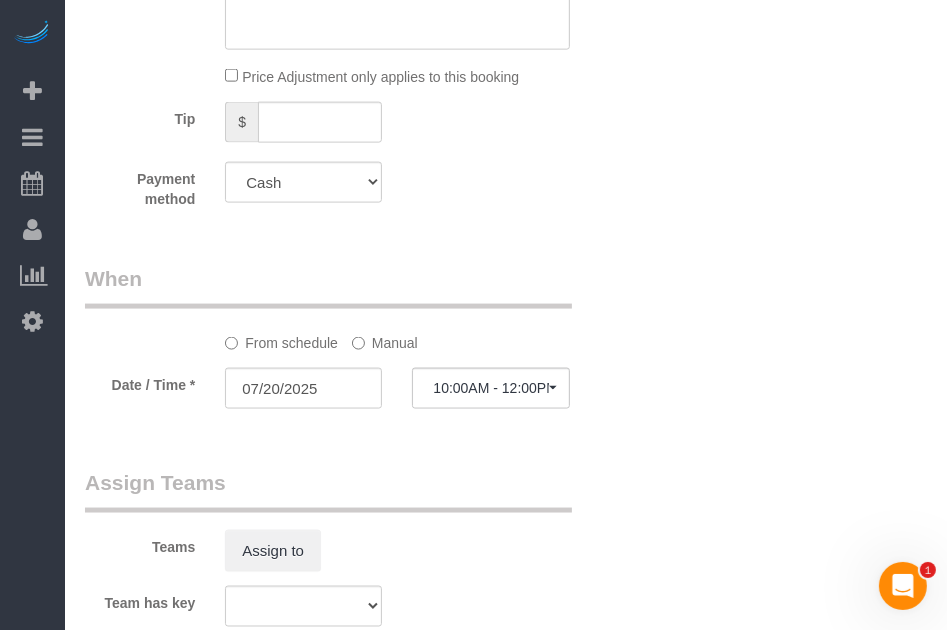 click on "Manual" 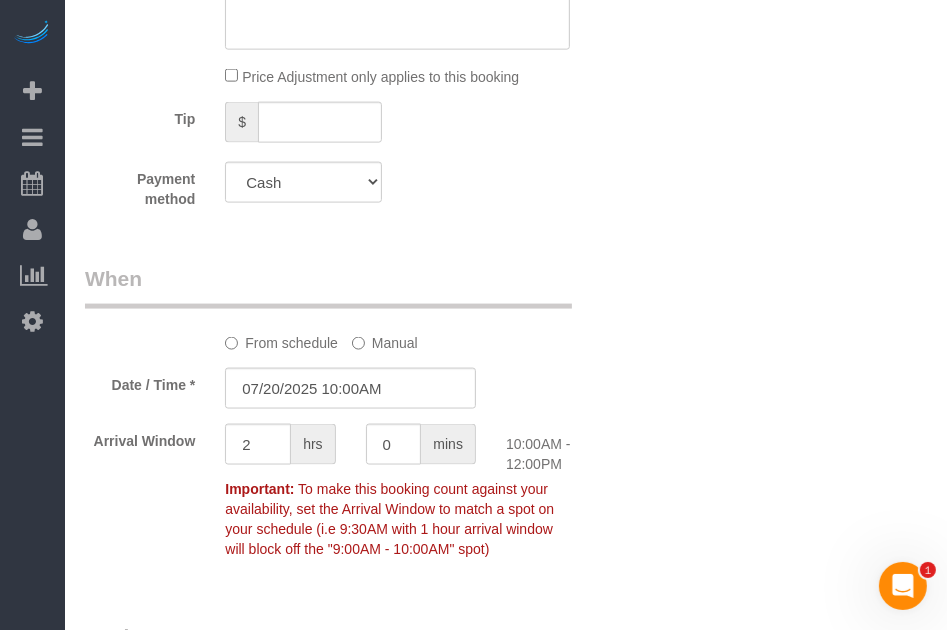 drag, startPoint x: 512, startPoint y: 325, endPoint x: 450, endPoint y: 285, distance: 73.78347 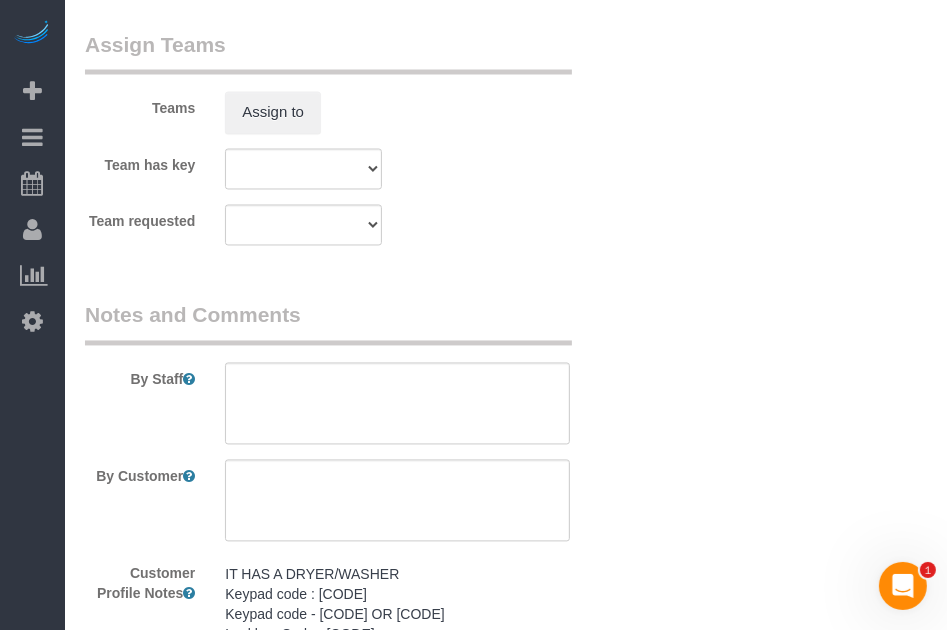 scroll, scrollTop: 2300, scrollLeft: 0, axis: vertical 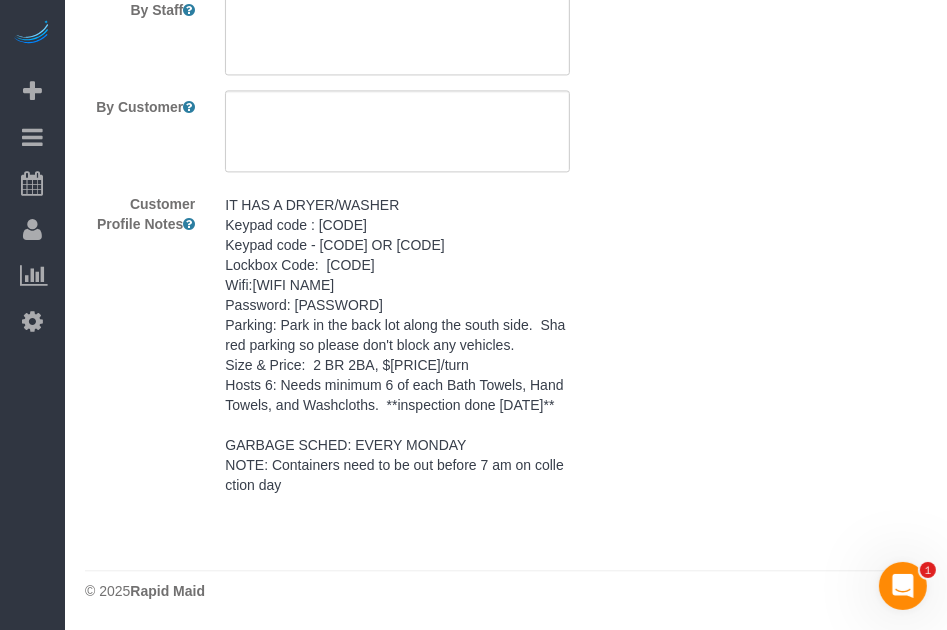 click on "IT HAS A DRYER/WASHER
Keypad code : [CODE]
Keypad code - [CODE] OR [CODE]
Lockbox Code:  [CODE]
Wifi:[WIFI NAME]
Password: [PASSWORD]
Parking: Park in the back lot along the south side.  Shared parking so please don't block any vehicles.
Size & Price:  2 BR 2BA, $[PRICE]/turn
Hosts 6: Needs minimum 6 of each Bath Towels, Hand Towels, and Washcloths.  **inspection done [DATE]**
GARBAGE SCHED: EVERY MONDAY
NOTE: Containers need to be out before 7 am on collection day" at bounding box center (397, 345) 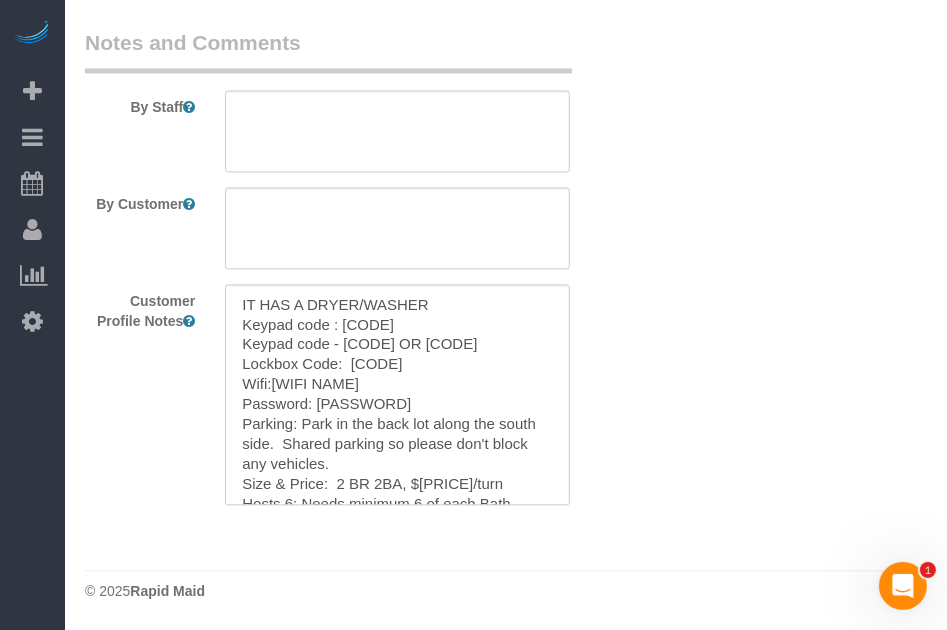 scroll, scrollTop: 2570, scrollLeft: 0, axis: vertical 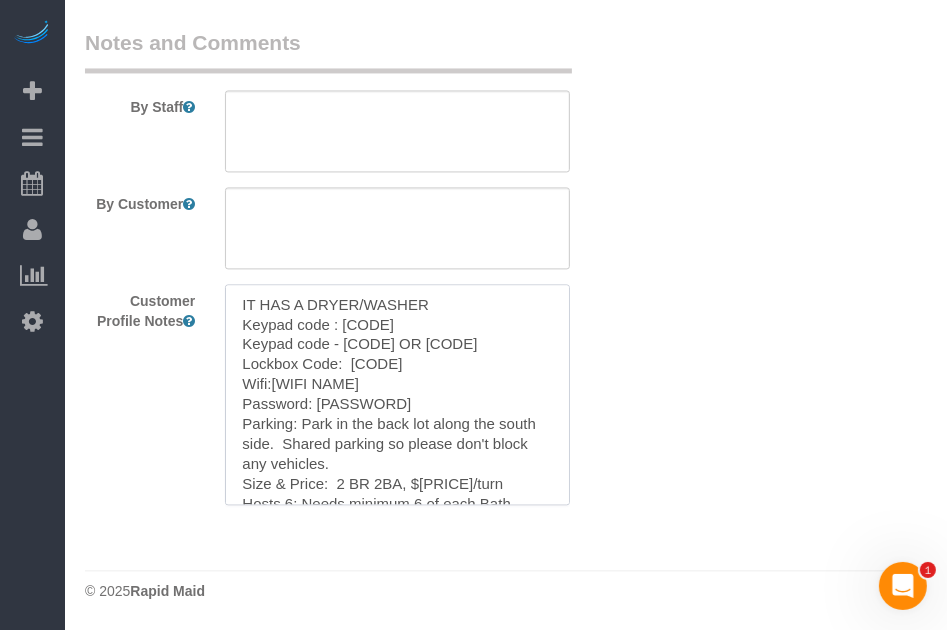 click on "IT HAS A DRYER/WASHER
Keypad code : [CODE]
Keypad code - [CODE] OR [CODE]
Lockbox Code:  [CODE]
Wifi:[WIFI NAME]
Password: [PASSWORD]
Parking: Park in the back lot along the south side.  Shared parking so please don't block any vehicles.
Size & Price:  2 BR 2BA, $[PRICE]/turn
Hosts 6: Needs minimum 6 of each Bath Towels, Hand Towels, and Washcloths.  **inspection done [DATE]**
GARBAGE SCHED: EVERY MONDAY
NOTE: Containers need to be out before 7 am on collection day" at bounding box center [397, 394] 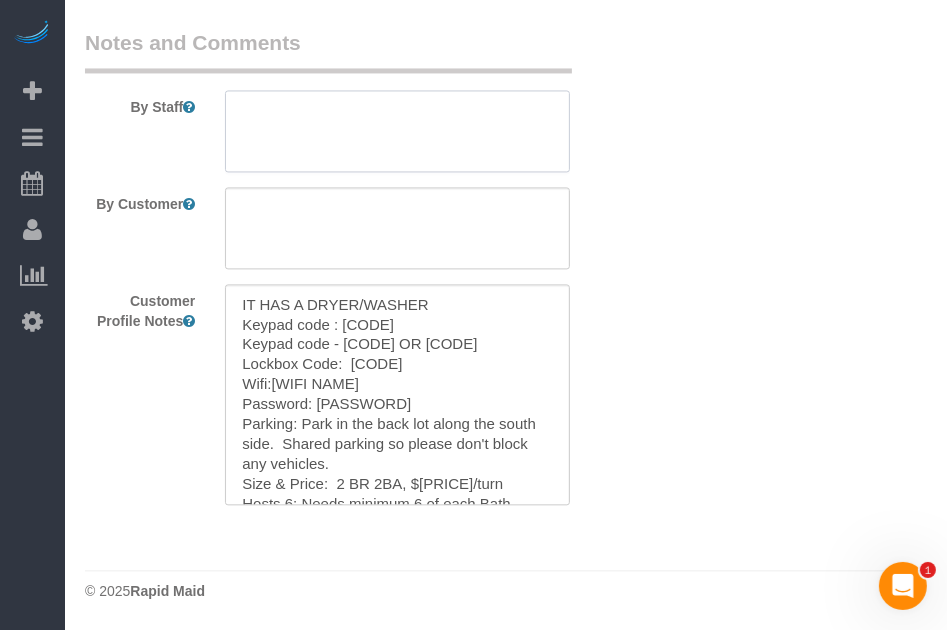 click at bounding box center [397, 131] 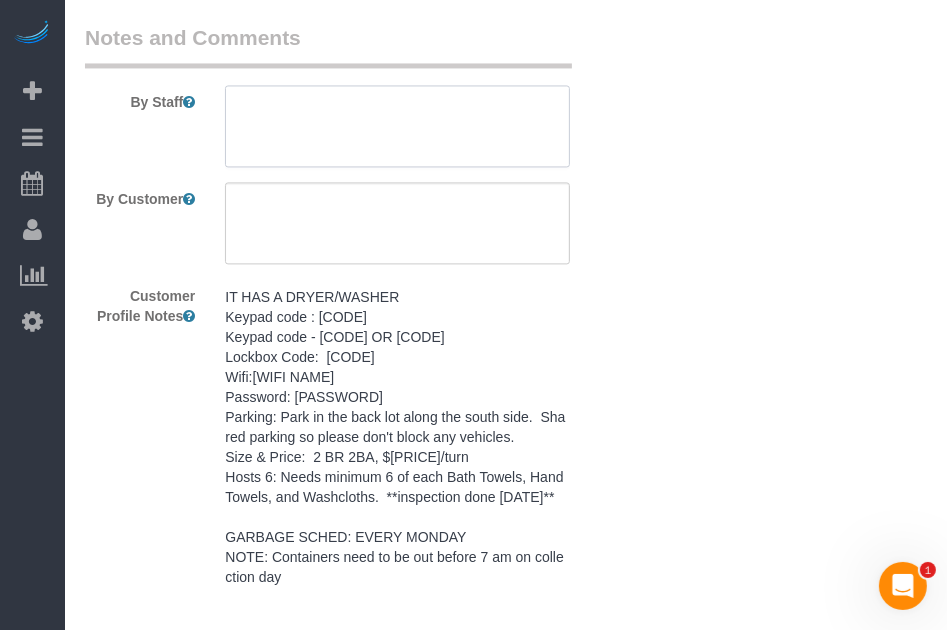 paste on "IT HAS A DRYER/WASHER
Keypad code : [CODE]
Keypad code - [CODE] OR [CODE]
Lockbox Code:  [CODE]
Wifi:[WIFI NAME]
Password: [PASSWORD]
Parking: Park in the back lot along the south side.  Shared parking so please don't block any vehicles.
Size & Price:  2 BR 2BA, $[PRICE]/turn
Hosts 6: Needs minimum 6 of each Bath Towels, Hand Towels, and Washcloths.  **inspection done [DATE]**
GARBAGE SCHED: EVERY MONDAY
NOTE: Containers need to be out before 7 am on collection day" 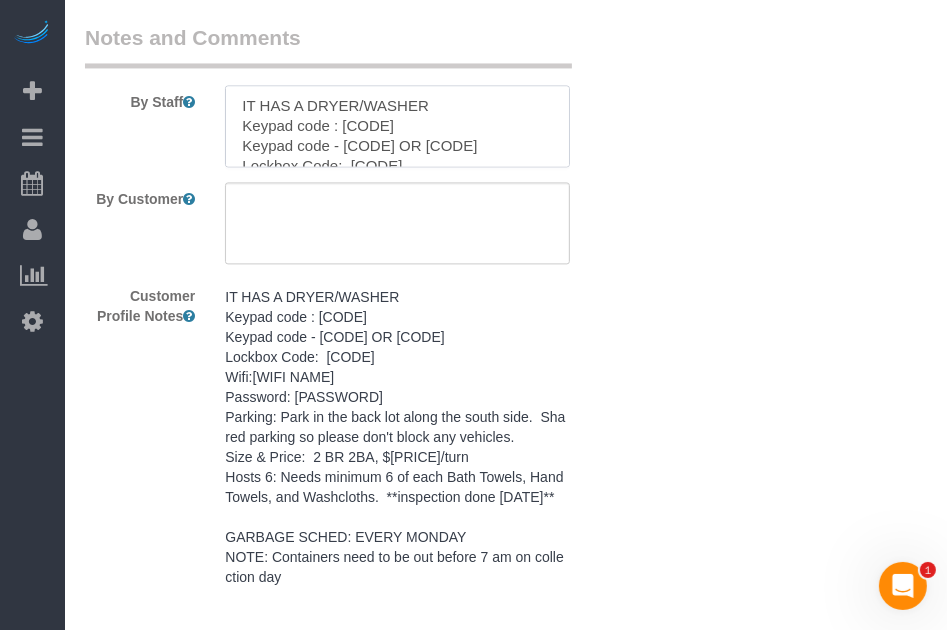 scroll, scrollTop: 267, scrollLeft: 0, axis: vertical 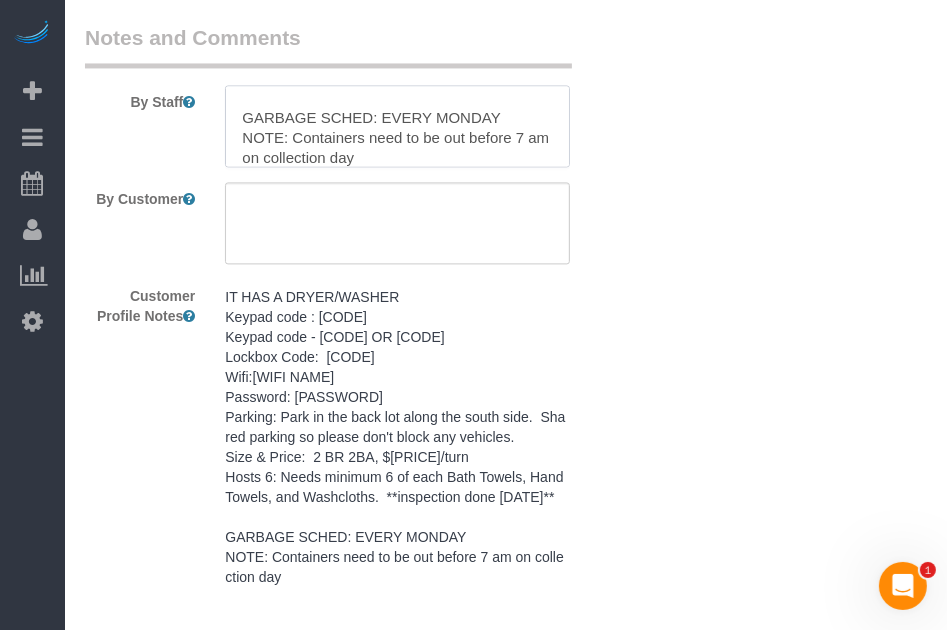 type on "IT HAS A DRYER/WASHER
Keypad code : [CODE]
Keypad code - [CODE] OR [CODE]
Lockbox Code:  [CODE]
Wifi:[WIFI NAME]
Password: [PASSWORD]
Parking: Park in the back lot along the south side.  Shared parking so please don't block any vehicles.
Size & Price:  2 BR 2BA, $[PRICE]/turn
Hosts 6: Needs minimum 6 of each Bath Towels, Hand Towels, and Washcloths.  **inspection done [DATE]**
GARBAGE SCHED: EVERY MONDAY
NOTE: Containers need to be out before 7 am on collection day" 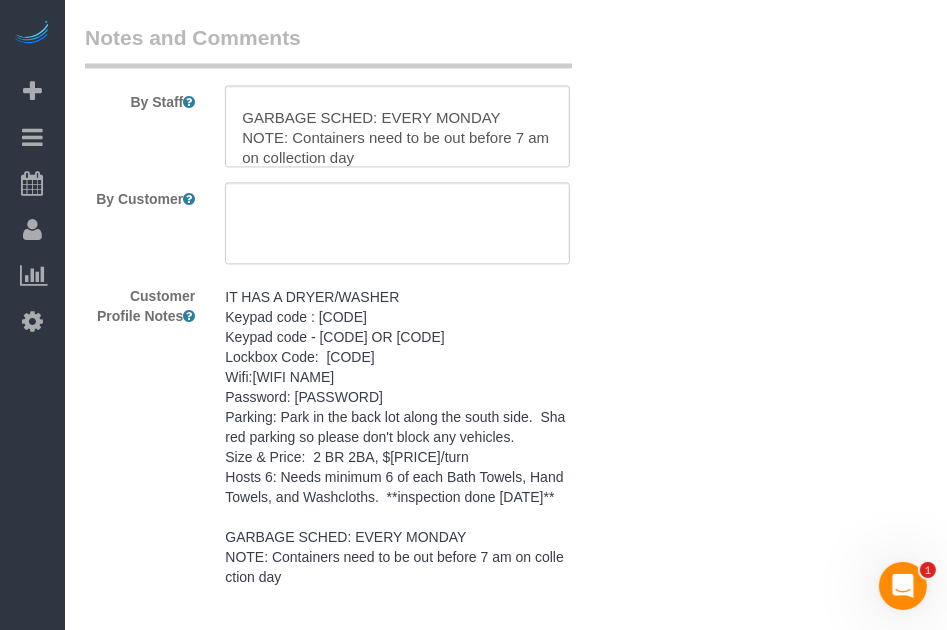 click on "Who
Email*
[EMAIL]
Name *
[NUMBER]
[STREET]
Where
Address*
[NUMBER] [STREET]
[CITY]
AK
AL
AR
AZ
CA
CO
CT
DC
DE
FL
GA
HI
IA
ID
IL
IN
KS
KY
LA
MA
MD
ME
MI
MN
MO
MS
MT
NC
ND
NE
NH" at bounding box center [506, -928] 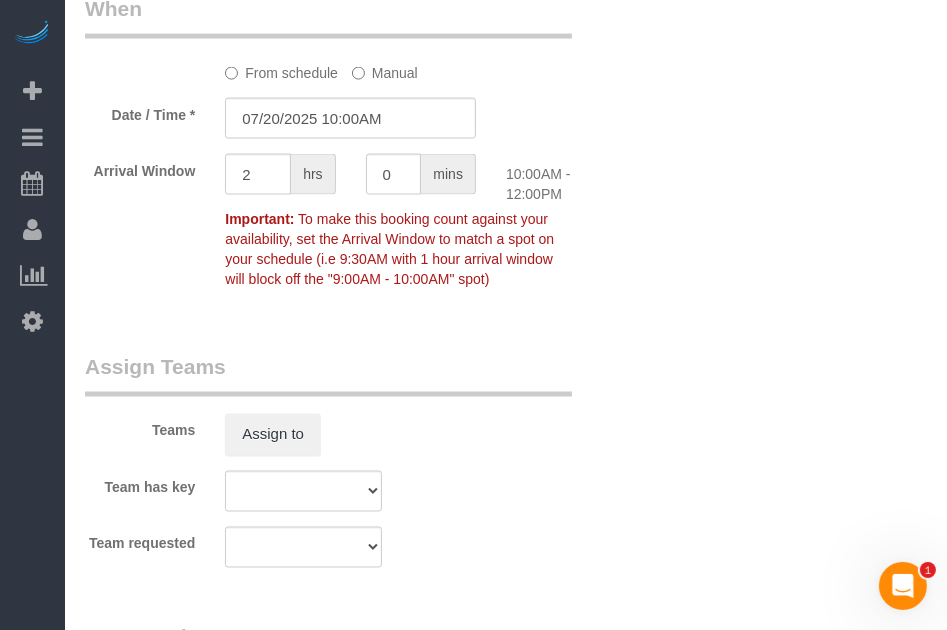 click on "Who
Email*
[EMAIL]
Name *
[NUMBER]
[STREET]
Where
Address*
[NUMBER] [STREET]
[CITY]
AK
AL
AR
AZ
CA
CO
CT
DC
DE
FL
GA
HI
IA
ID
IL
IN
KS
KY
LA
MA
MD
ME
MI
MN
MO
MS
MT
NC
ND
NE
NH" at bounding box center [506, -328] 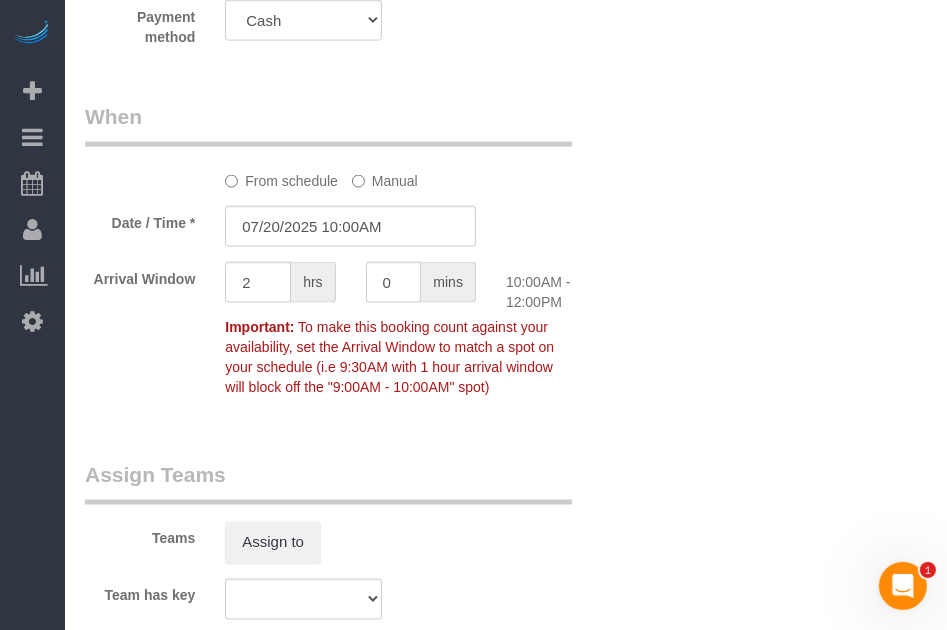 scroll, scrollTop: 1770, scrollLeft: 0, axis: vertical 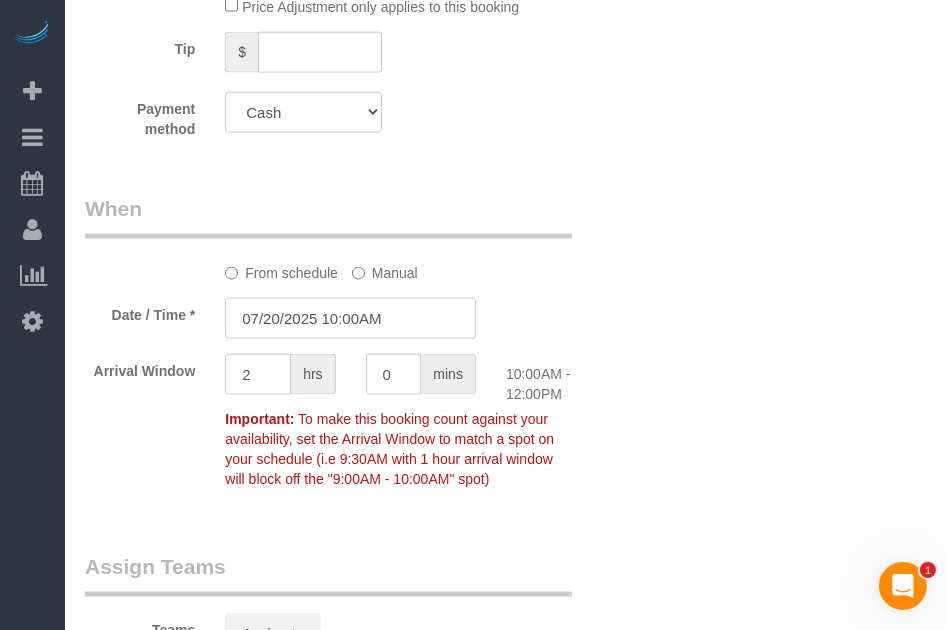 click on "07/20/2025 10:00AM" at bounding box center (350, 318) 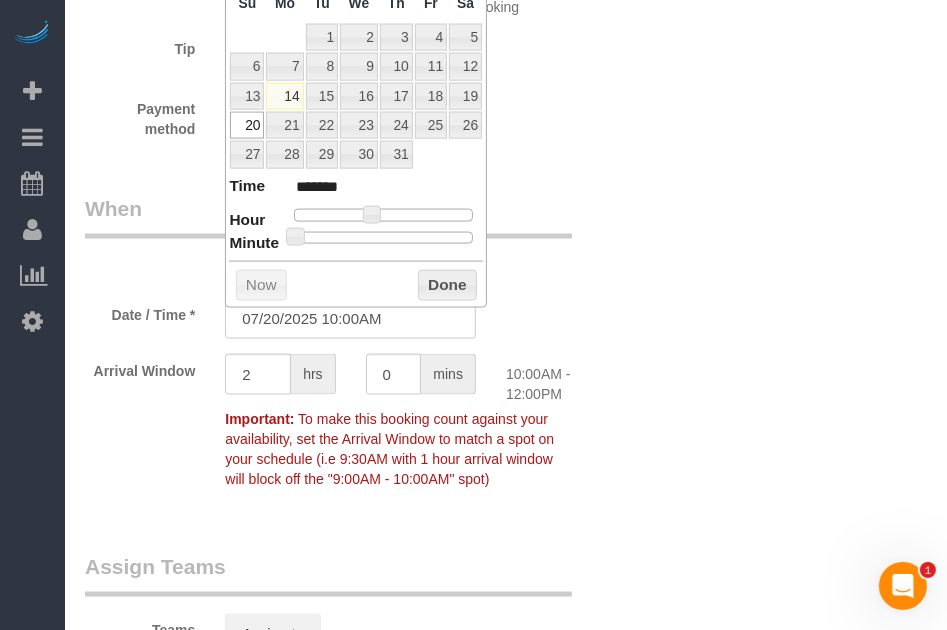 type on "[DATE] [TIME]" 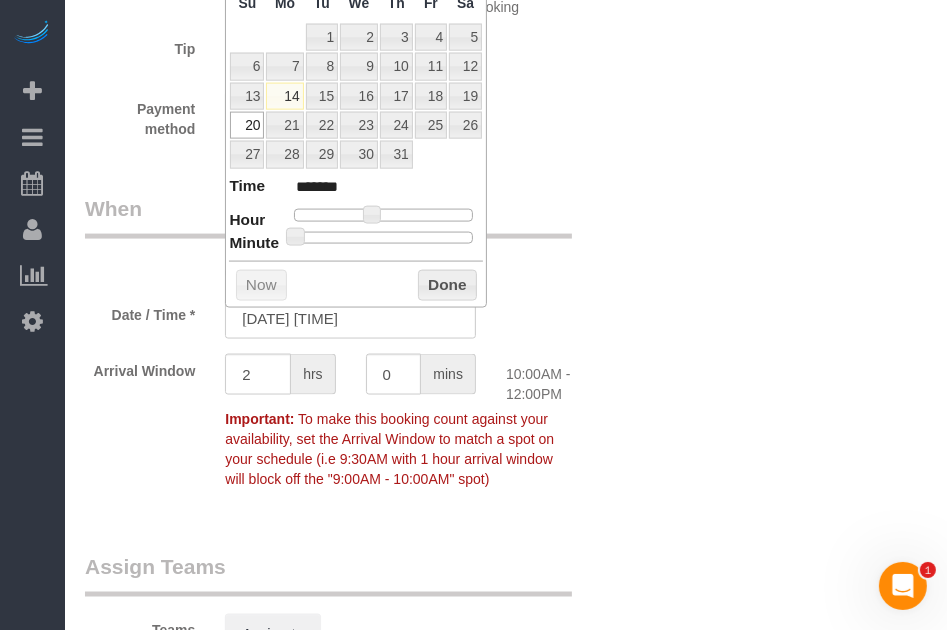 click at bounding box center (383, 238) 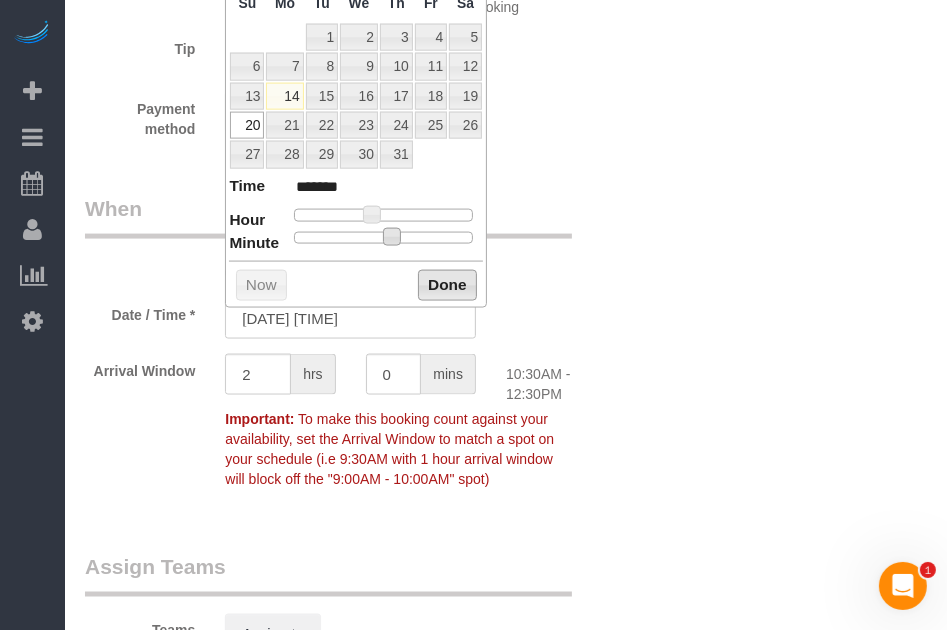 click on "Done" at bounding box center (447, 286) 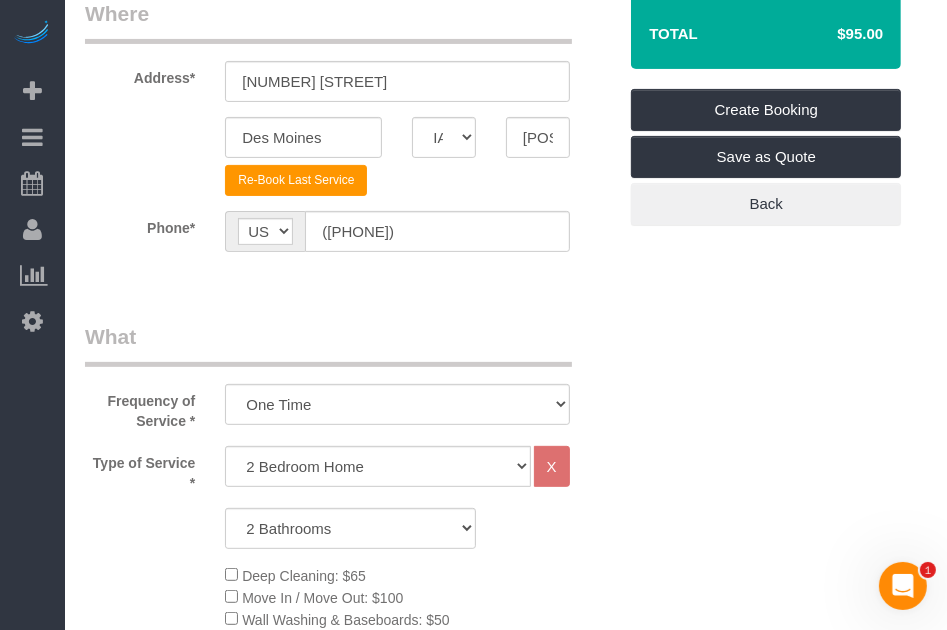 scroll, scrollTop: 0, scrollLeft: 0, axis: both 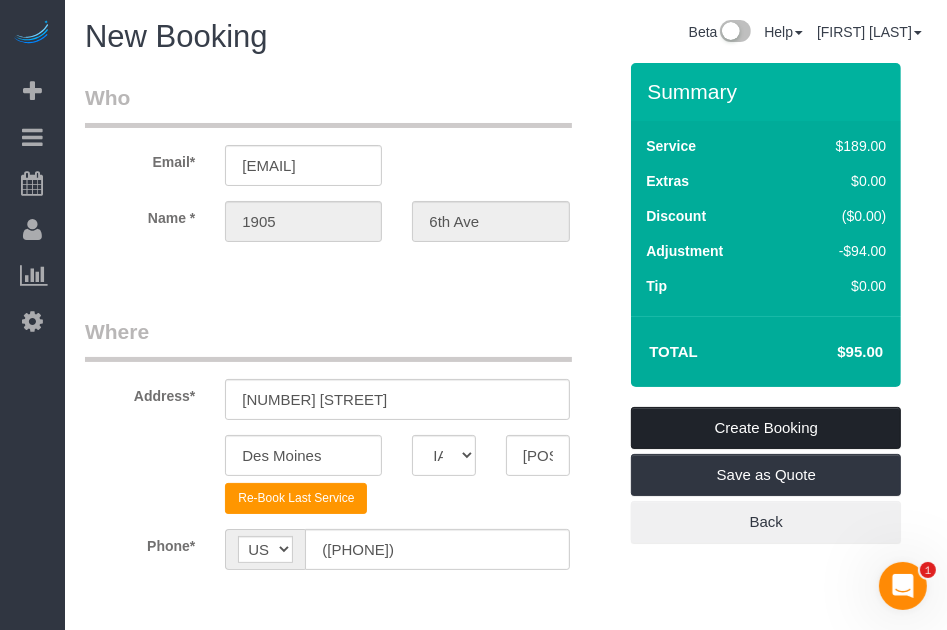 drag, startPoint x: 796, startPoint y: 426, endPoint x: 868, endPoint y: 444, distance: 74.215904 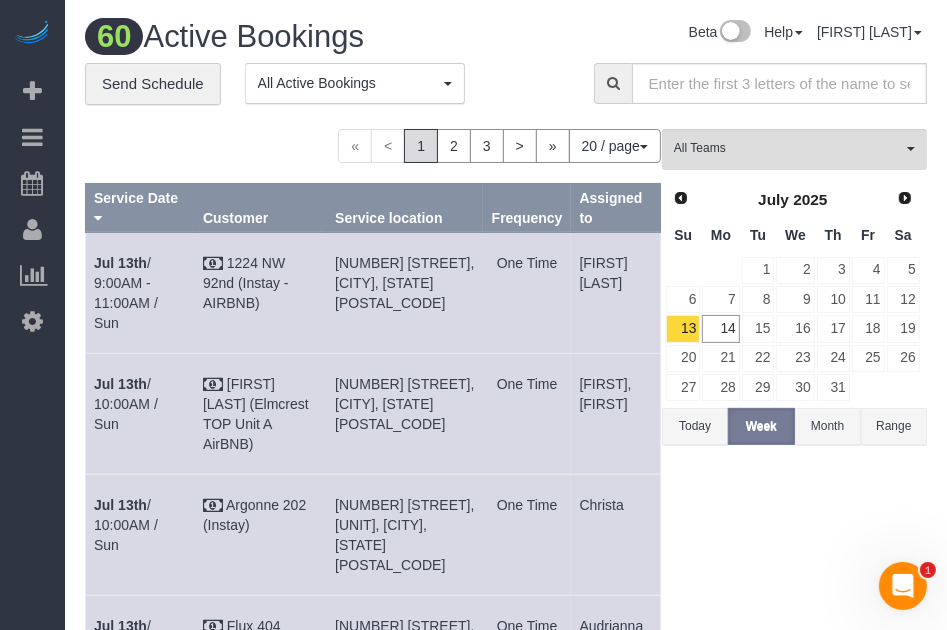 drag, startPoint x: 19, startPoint y: 411, endPoint x: 74, endPoint y: 337, distance: 92.20087 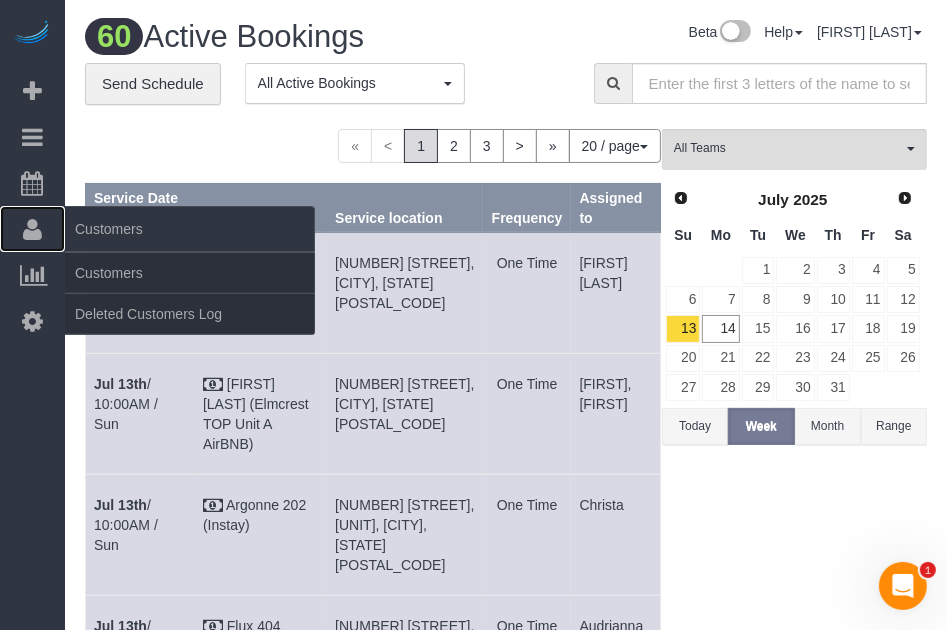 click at bounding box center [32, 229] 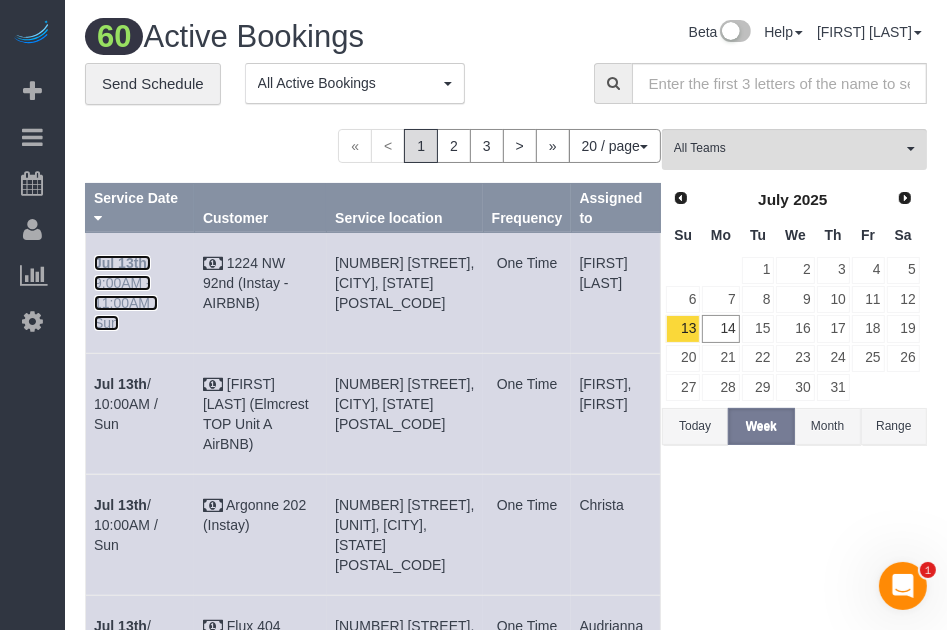 click on "Jul 13th" at bounding box center (120, 263) 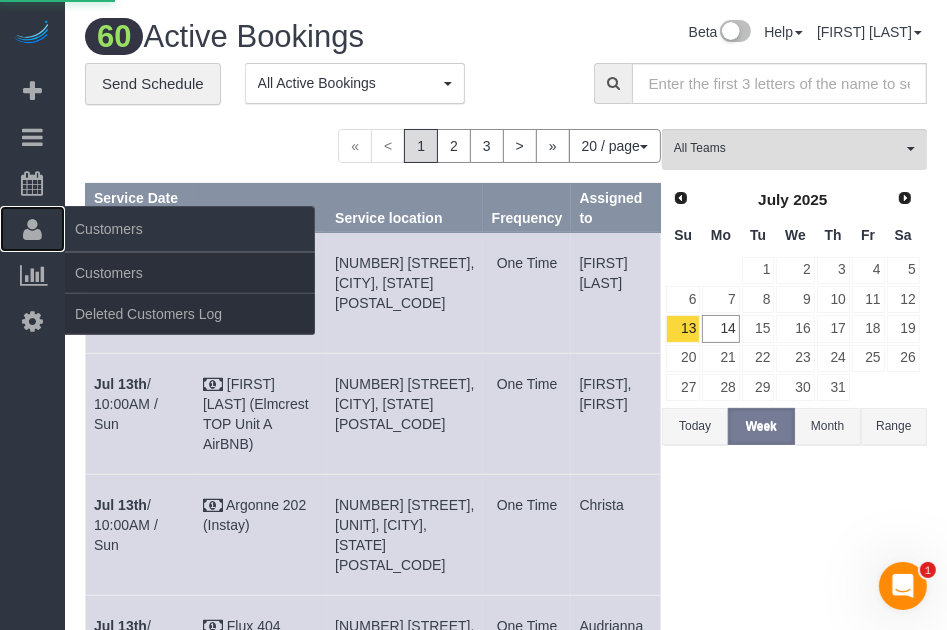 click on "Customers" at bounding box center [32, 229] 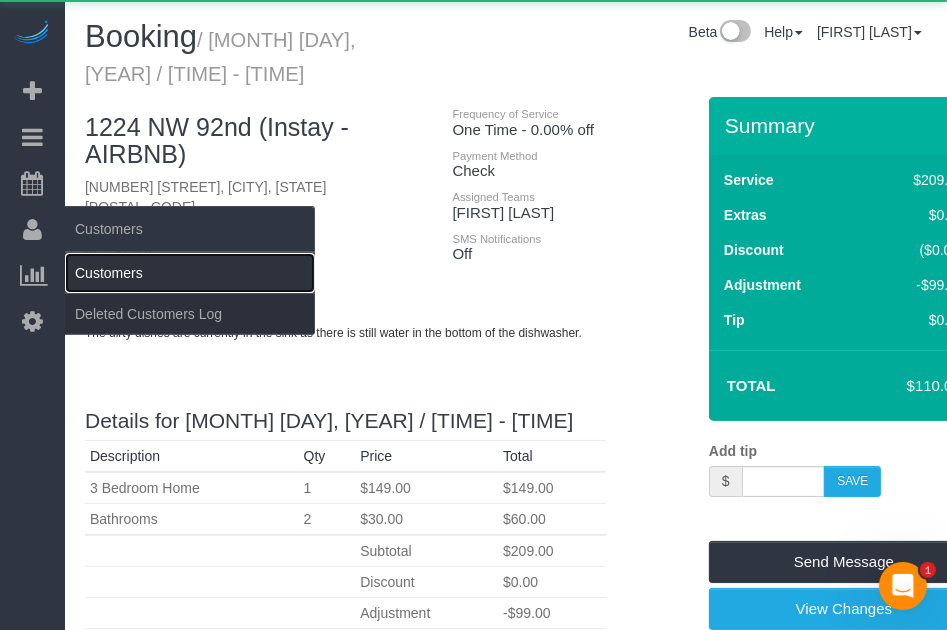 click on "Customers" at bounding box center (190, 273) 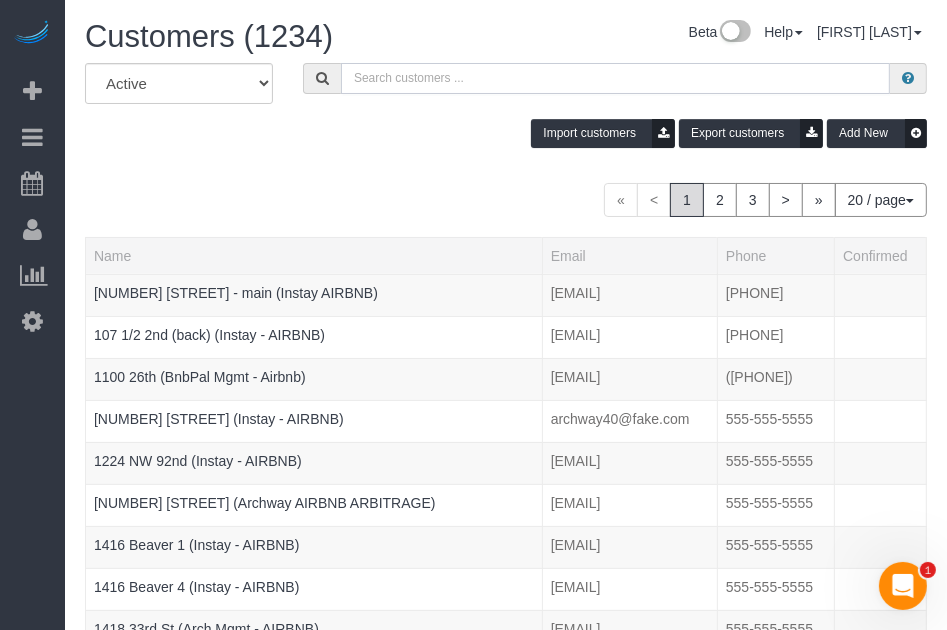 click at bounding box center [615, 78] 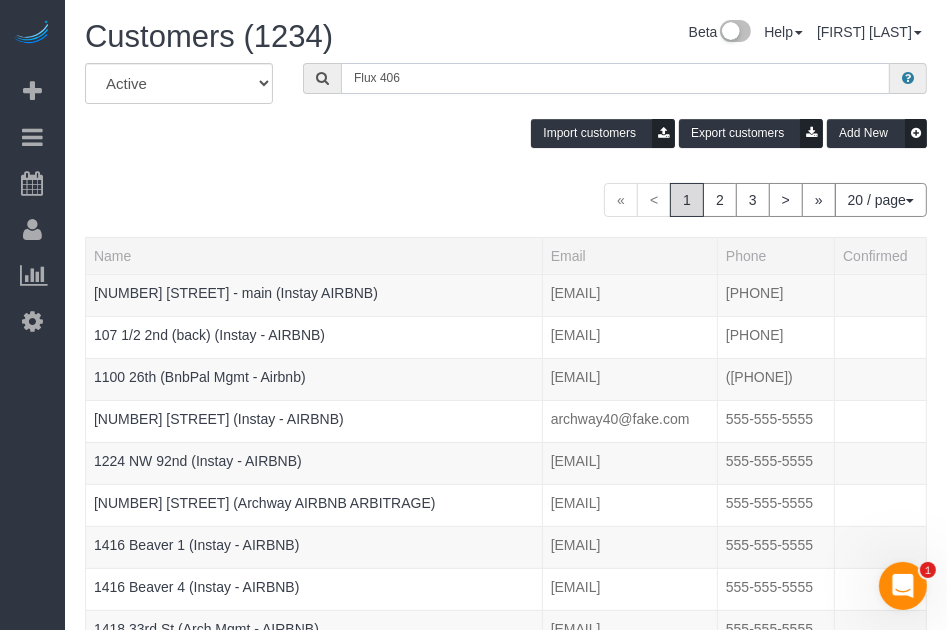 type on "Flux 406" 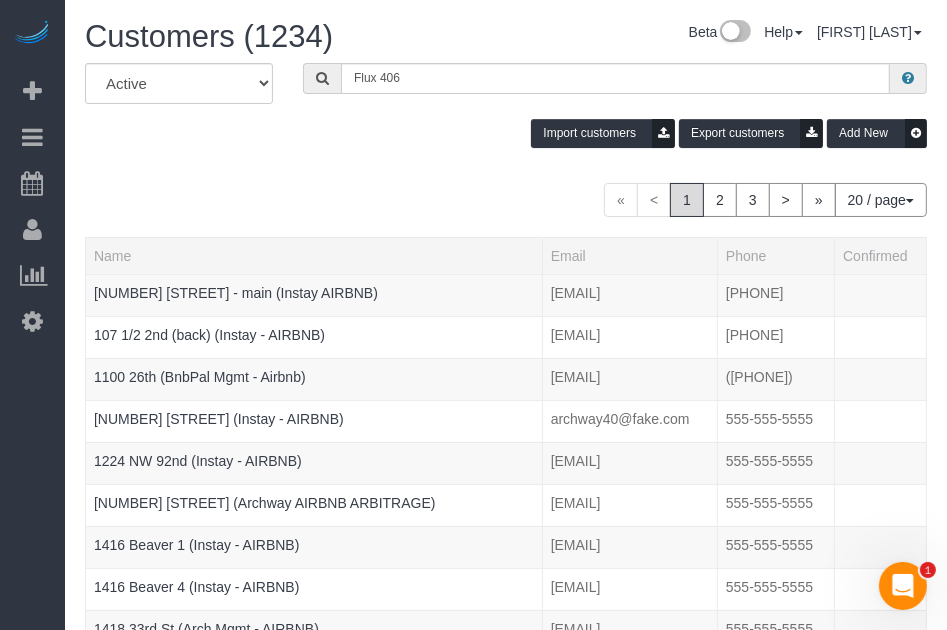 click on "Import customers
Export customers
Add New" at bounding box center [506, 133] 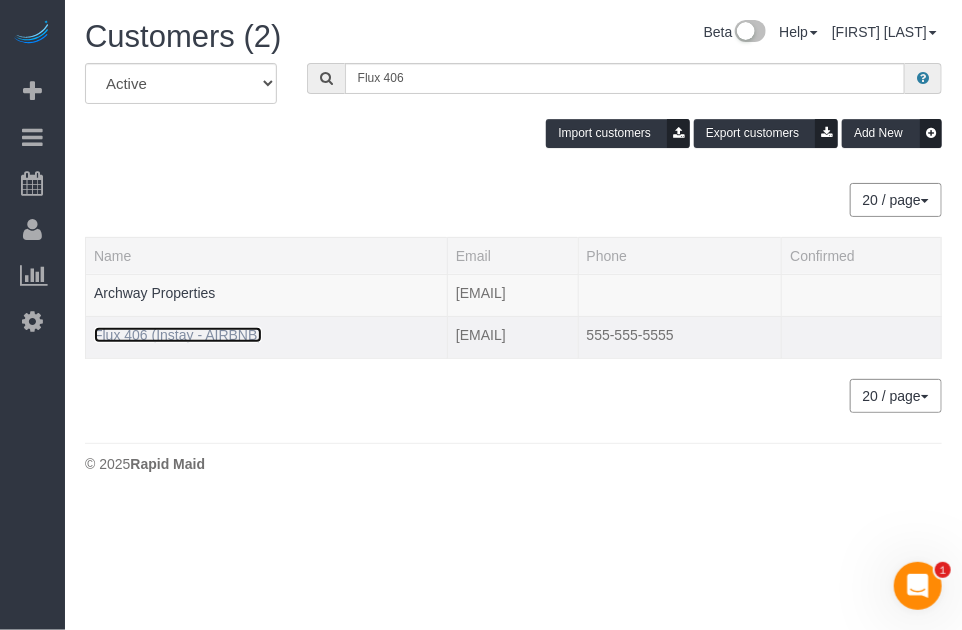 click on "Flux 406 (Instay - AIRBNB)" at bounding box center (178, 335) 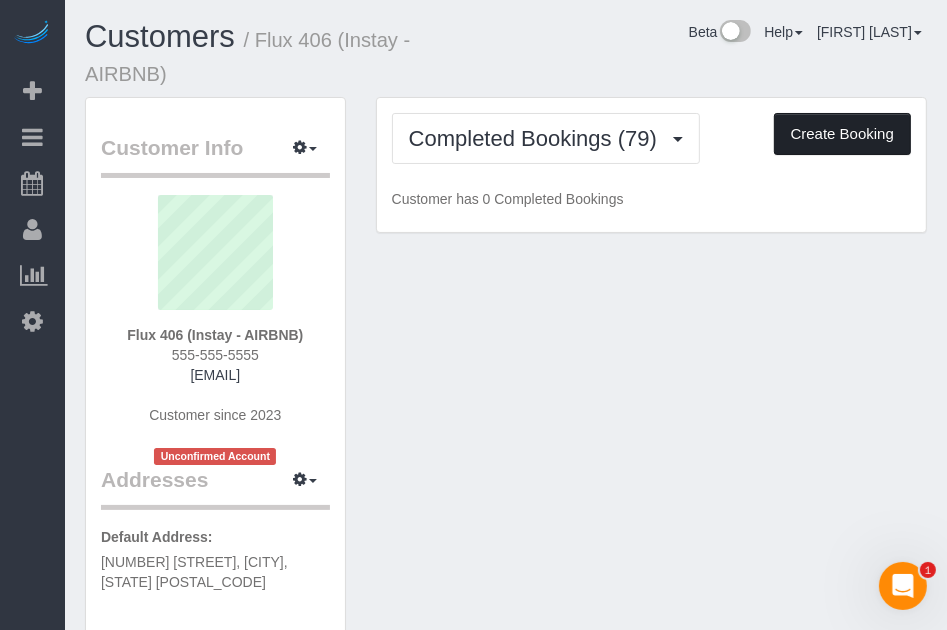 click on "Create Booking" at bounding box center (842, 134) 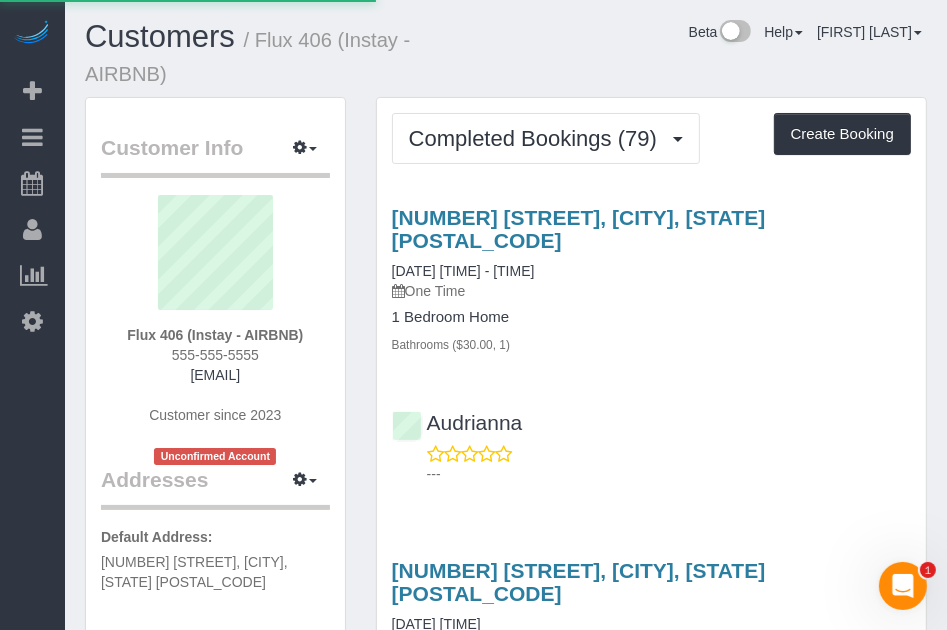 select on "IA" 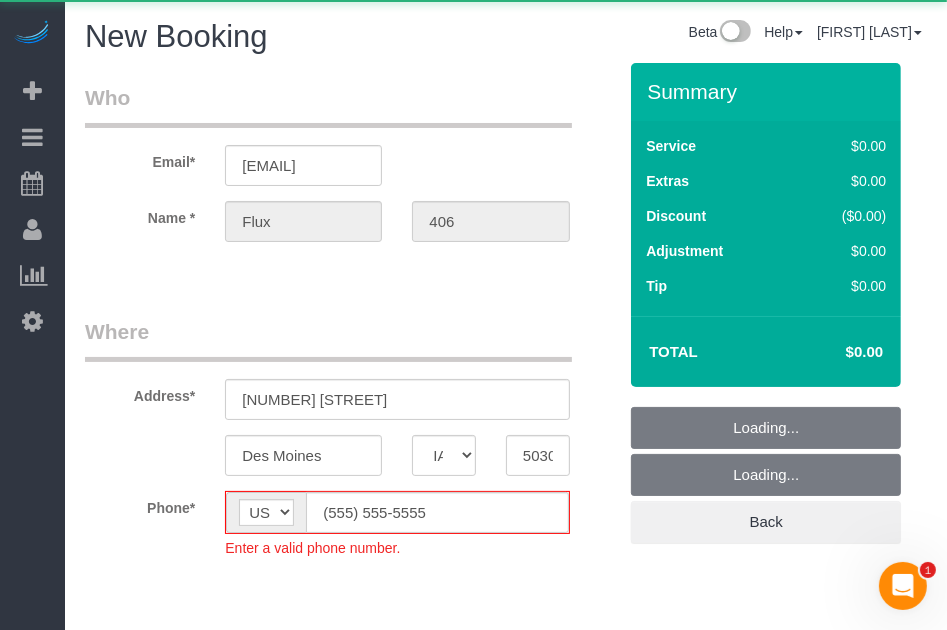 select on "object:4164" 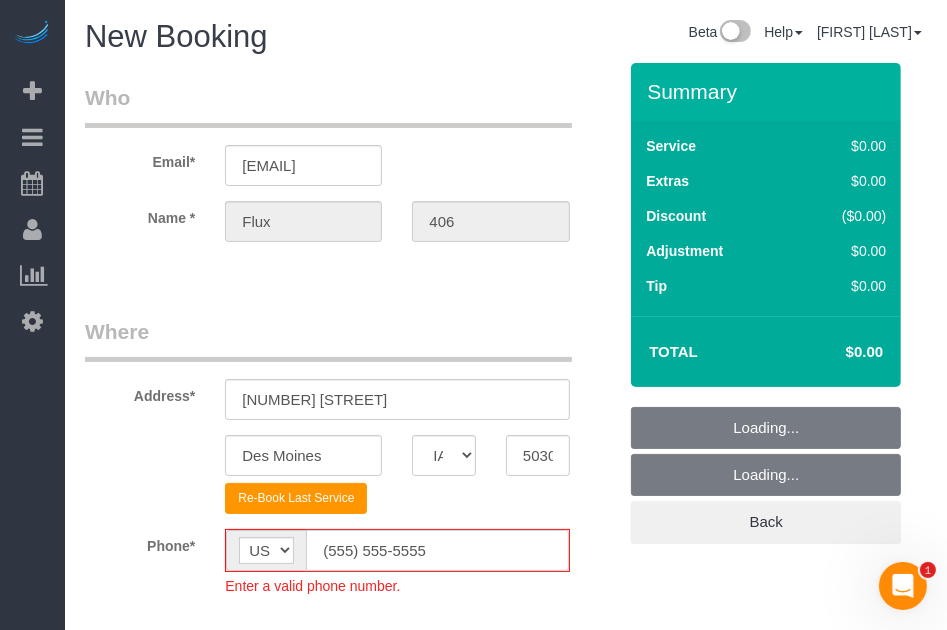 click on "(555) 555-5555" 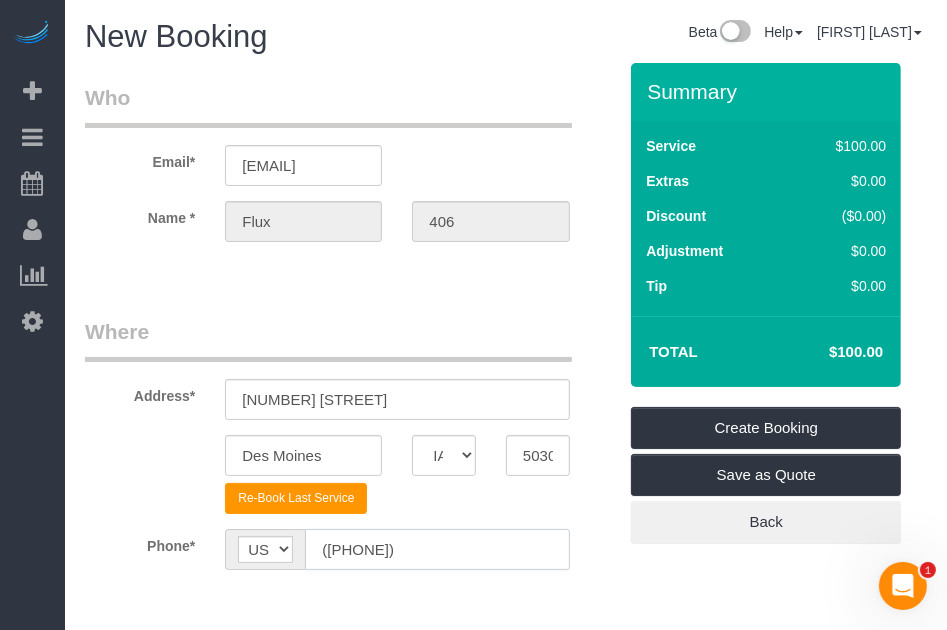 type on "([PHONE])" 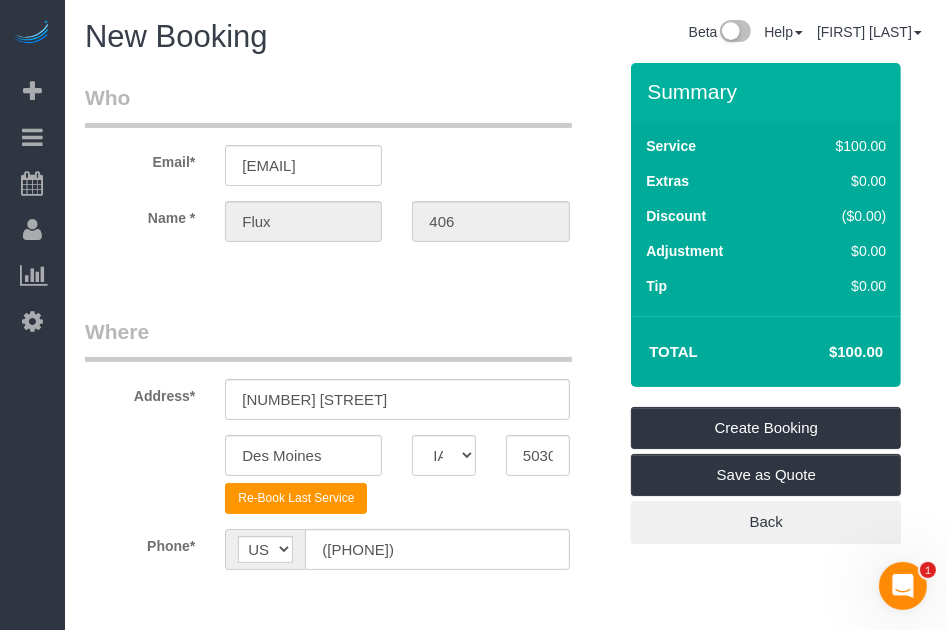 click on "Who
Email*
[EMAIL]
Name *
Flux
406
Where
Address*
[NUMBER] [STREET]
[CITY]
AK
AL
AR
AZ
CA
CO
CT
DC
DE
FL
GA
HI
IA
ID
IL
IN
KS
KY
LA
MA
MD
ME
MI
MN
MO
MS
MT
NC
ND
NE
NH" at bounding box center [350, 1585] 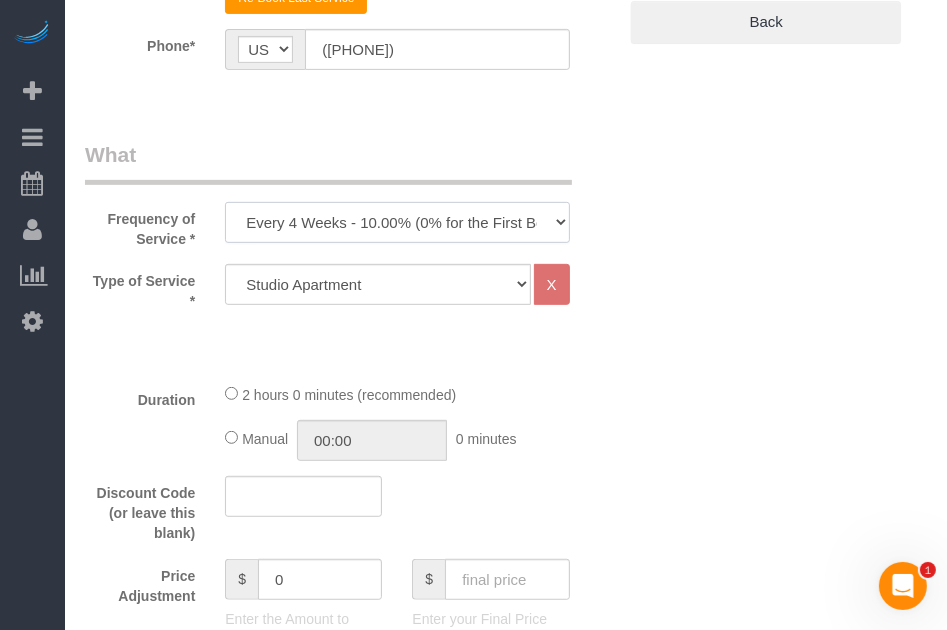 click on "Every 6 Weeks (0% for the First Booking) One Time Every 8 Weeks (0% for the First Booking) Every 4 Weeks - 10.00% (0% for the First Booking) Every 3 Weeks - 12.00% (0% for the First Booking) Every 2 Weeks - 15.00% (0% for the First Booking) Weekly - 20.00% (0% for the First Booking)" at bounding box center [397, 222] 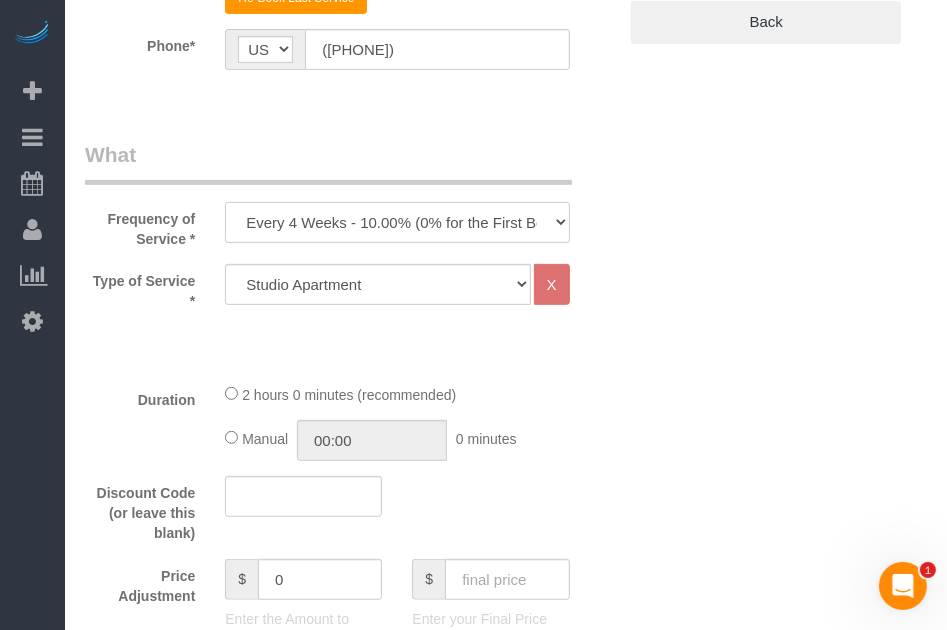 select on "object:4166" 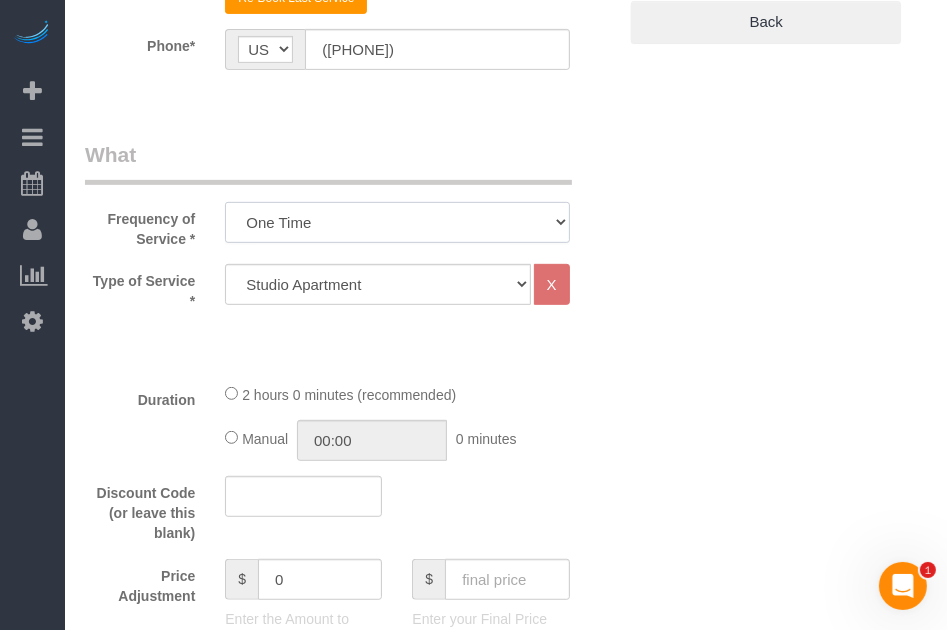 click on "Every 6 Weeks (0% for the First Booking) One Time Every 8 Weeks (0% for the First Booking) Every 4 Weeks - 10.00% (0% for the First Booking) Every 3 Weeks - 12.00% (0% for the First Booking) Every 2 Weeks - 15.00% (0% for the First Booking) Weekly - 20.00% (0% for the First Booking)" at bounding box center (397, 222) 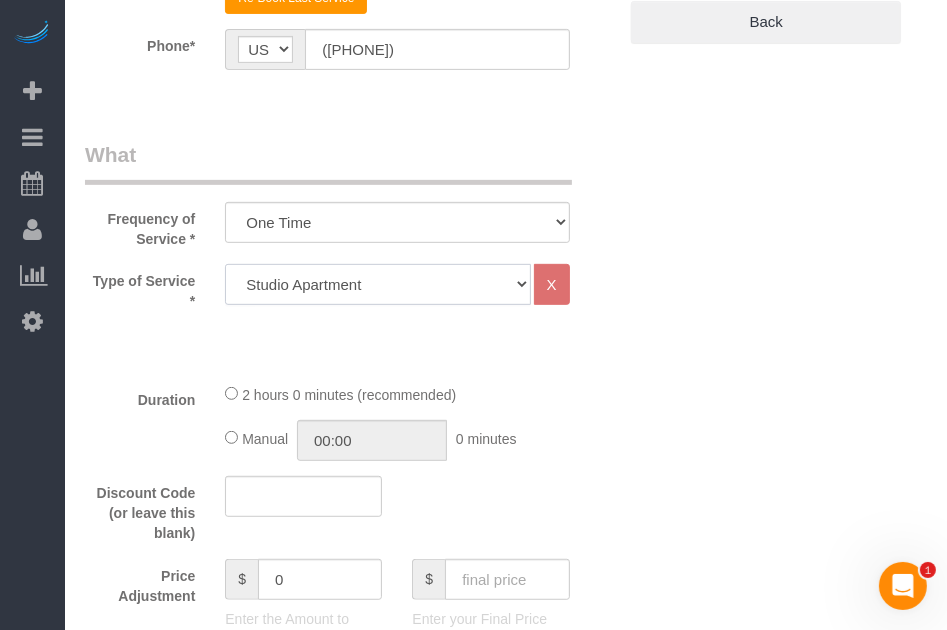 click on "Studio Apartment 1 Bedroom Home 2 Bedroom Home 3 Bedroom Home 4 Bedroom Home 5 Bedroom Home 6 Bedroom Home 7 Bedroom Home Hourly Cleaning Hazard/Emergency Cleaning General Maintenance" 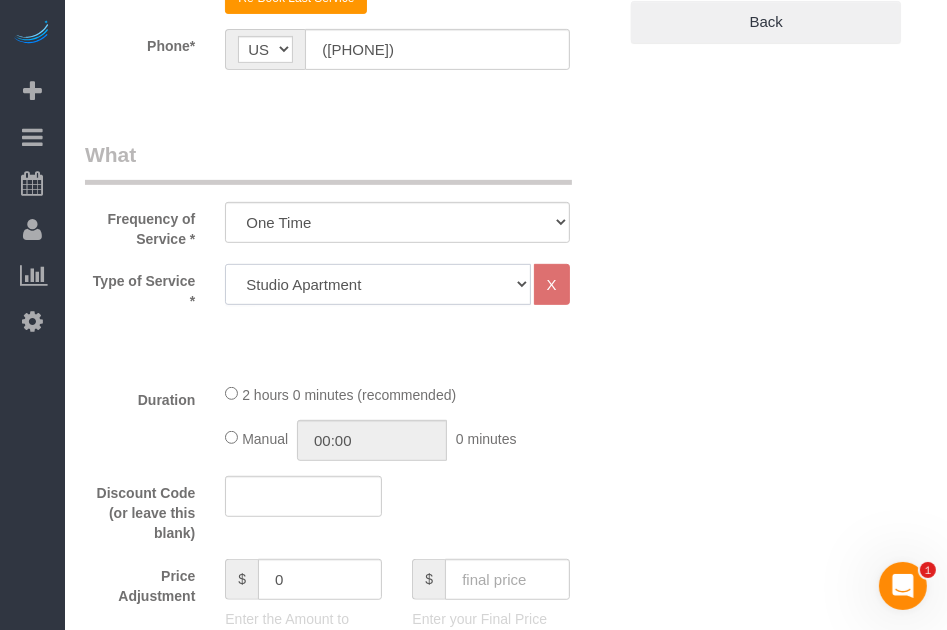 click on "Studio Apartment 1 Bedroom Home 2 Bedroom Home 3 Bedroom Home 4 Bedroom Home 5 Bedroom Home 6 Bedroom Home 7 Bedroom Home Hourly Cleaning Hazard/Emergency Cleaning General Maintenance" 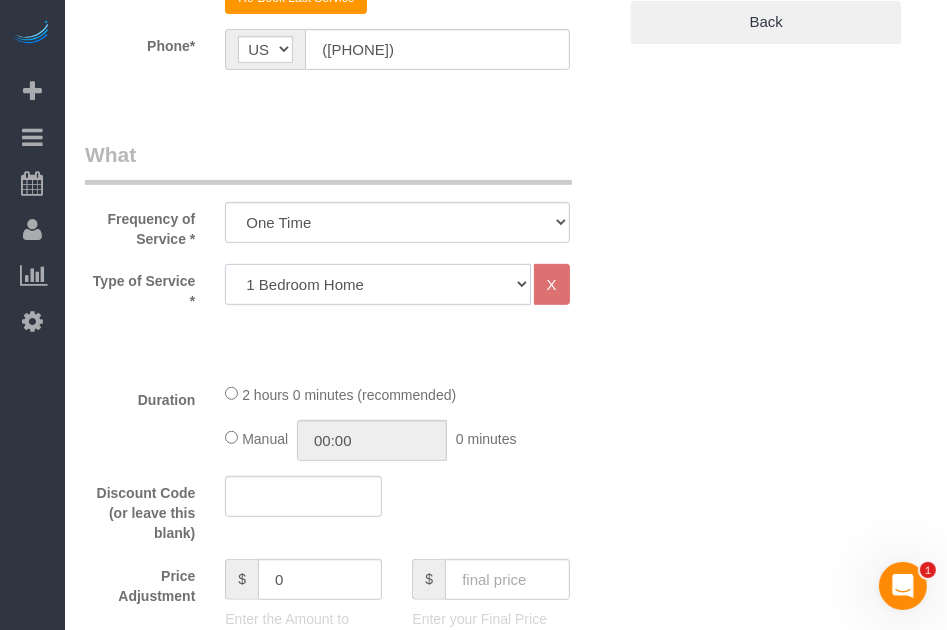 click on "Studio Apartment 1 Bedroom Home 2 Bedroom Home 3 Bedroom Home 4 Bedroom Home 5 Bedroom Home 6 Bedroom Home 7 Bedroom Home Hourly Cleaning Hazard/Emergency Cleaning General Maintenance" 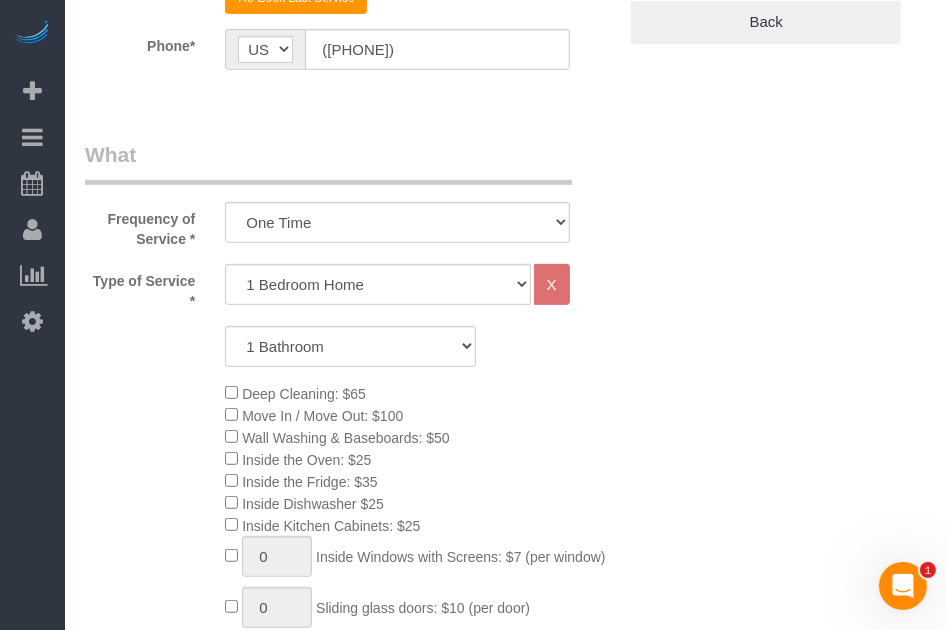 click on "Type of Service *
Studio Apartment 1 Bedroom Home 2 Bedroom Home 3 Bedroom Home 4 Bedroom Home 5 Bedroom Home 6 Bedroom Home 7 Bedroom Home Hourly Cleaning Hazard/Emergency Cleaning General Maintenance
X
1 Bathroom
2 Bathrooms
3 Bathrooms
4 Bathrooms
5 Bathrooms
6 Bathrooms
0 0 0" 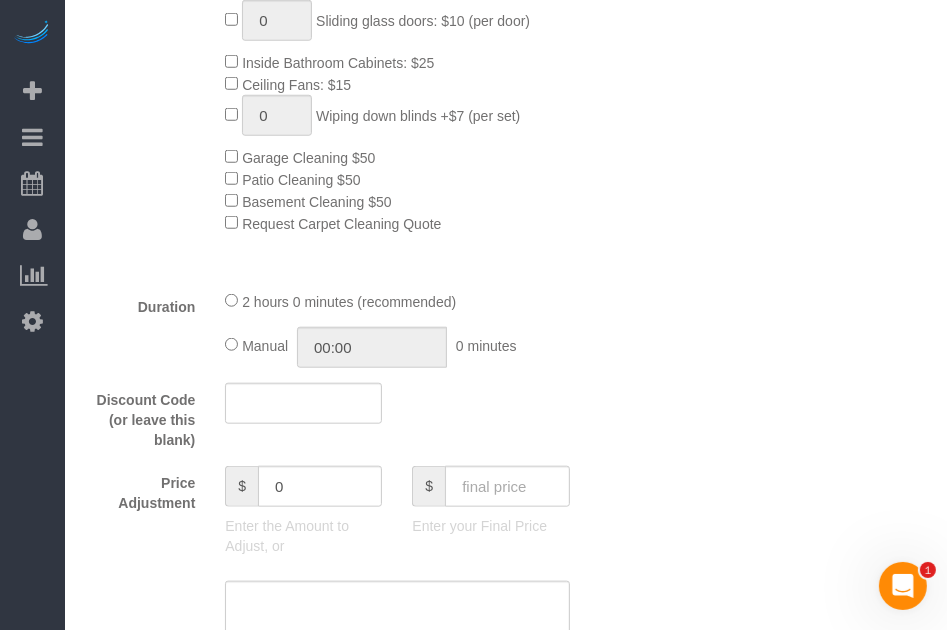 scroll, scrollTop: 1100, scrollLeft: 0, axis: vertical 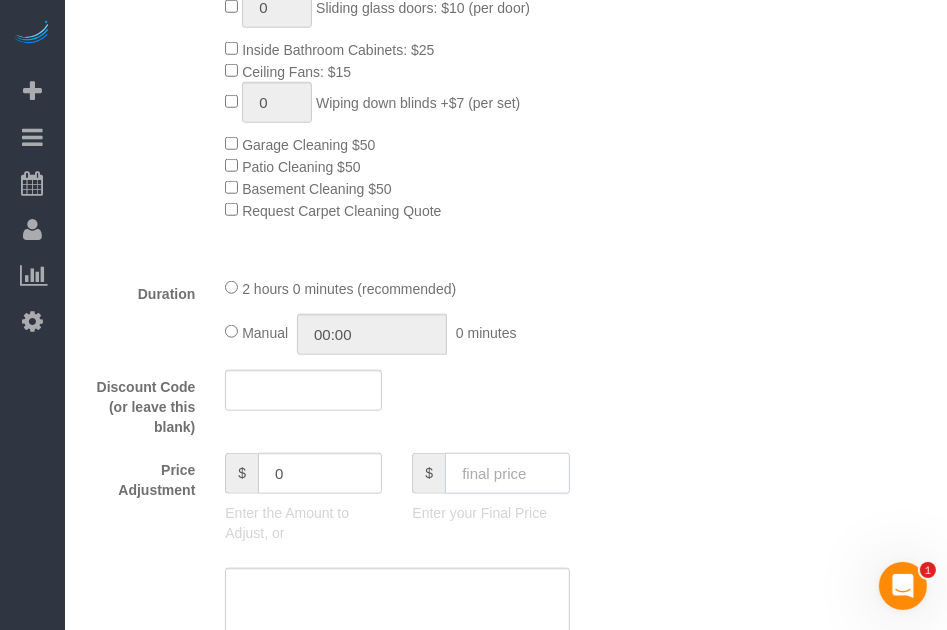 click 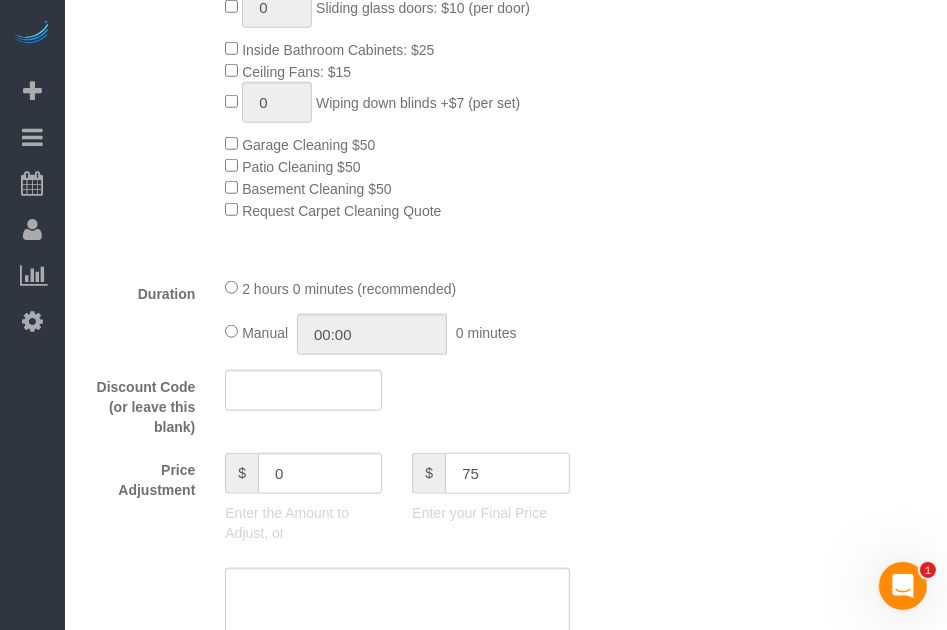 type on "75" 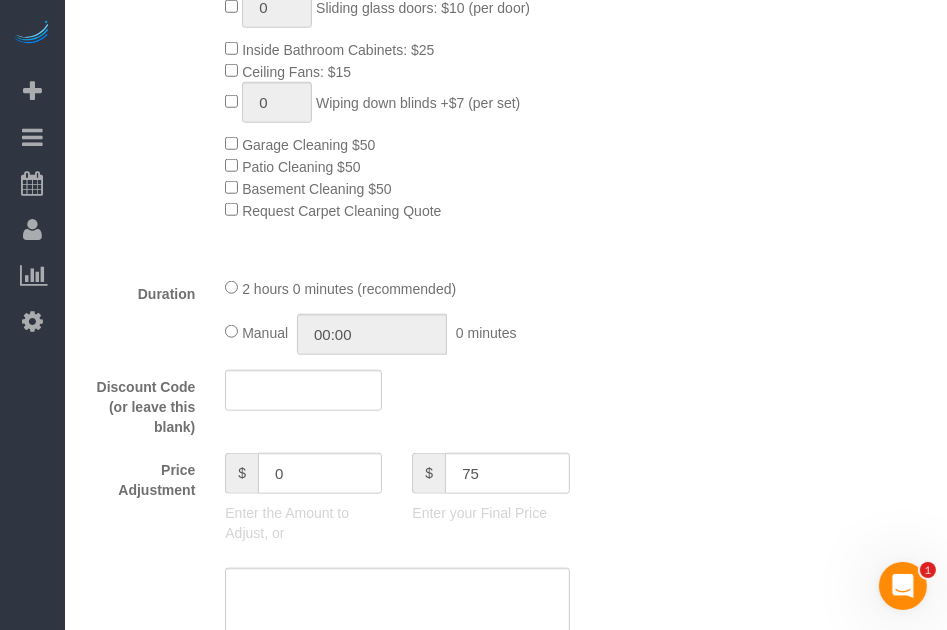 click on "Who
Email*
[EMAIL]
Name *
Flux
406
Where
Address*
[NUMBER] [STREET]
[CITY]
AK
AL
AR
AZ
CA
CO
CT
DC
DE
FL
GA
HI
IA
ID
IL
IN
KS
KY
LA
MA
MD
ME
MI
MN
MO
MS
MT
NC
ND
NE
NH" at bounding box center (506, 732) 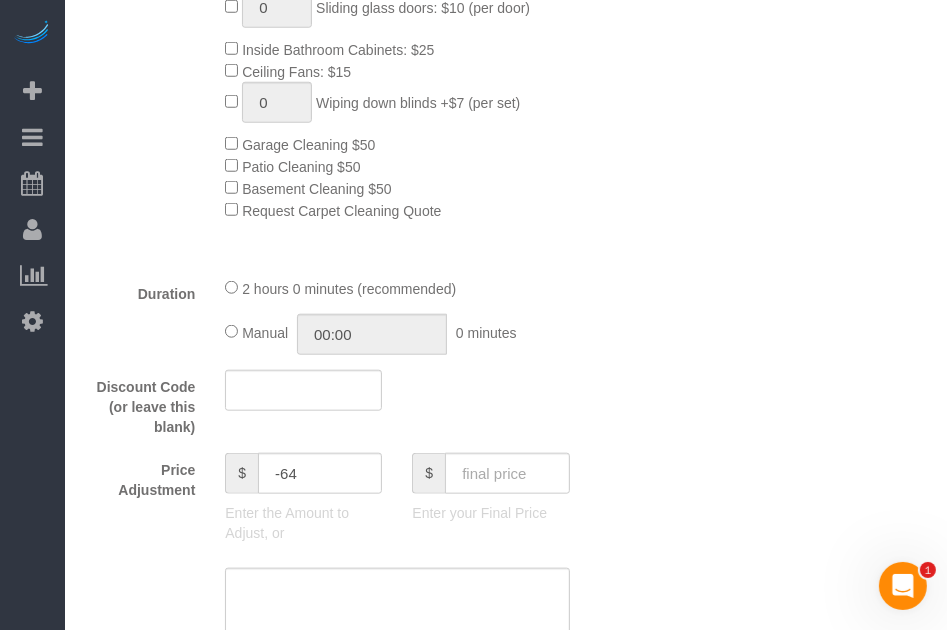 scroll, scrollTop: 1600, scrollLeft: 0, axis: vertical 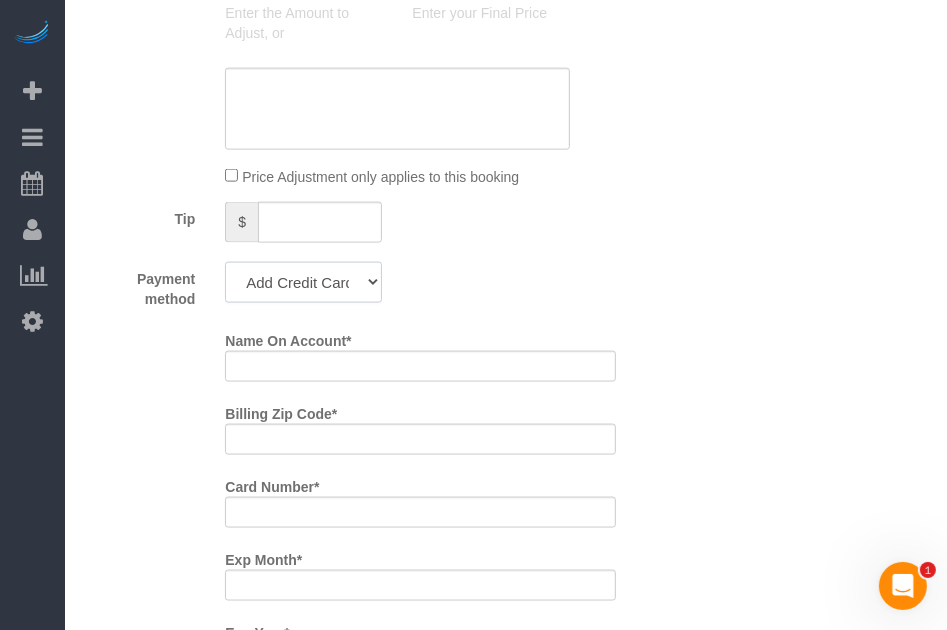 click on "Add Credit Card Cash Check Paypal" 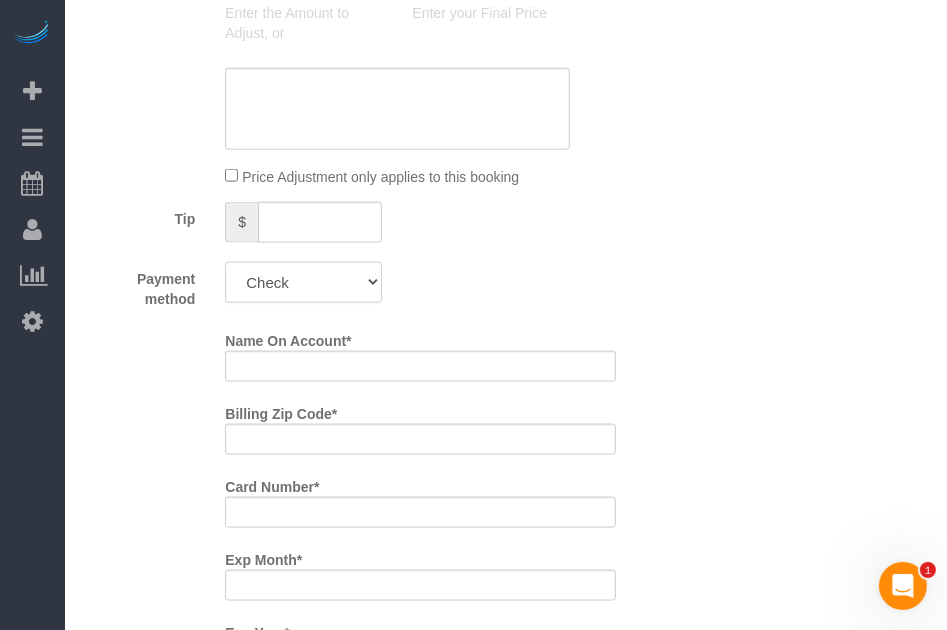click on "Add Credit Card Cash Check Paypal" 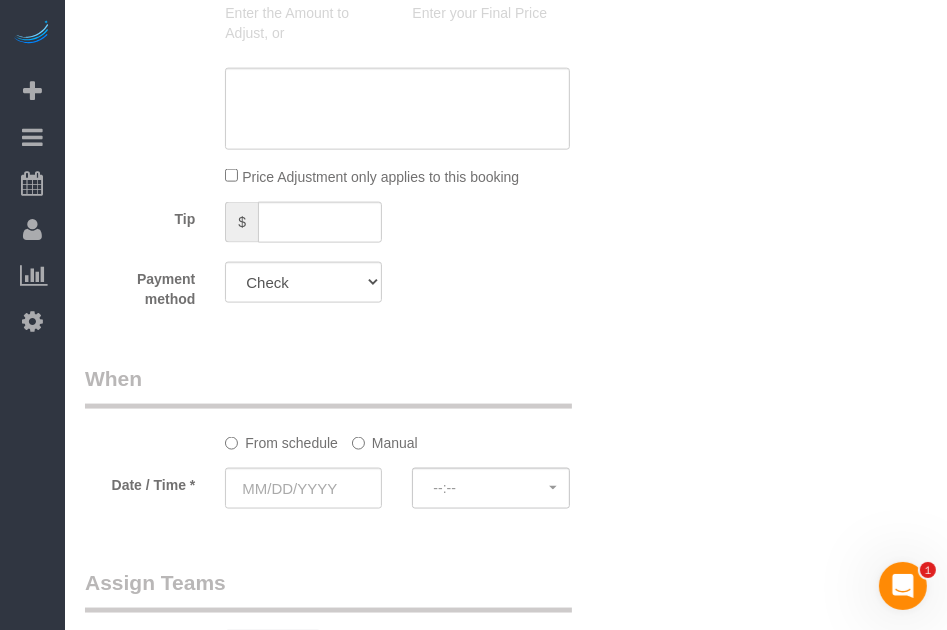 drag, startPoint x: 412, startPoint y: 368, endPoint x: 359, endPoint y: 370, distance: 53.037724 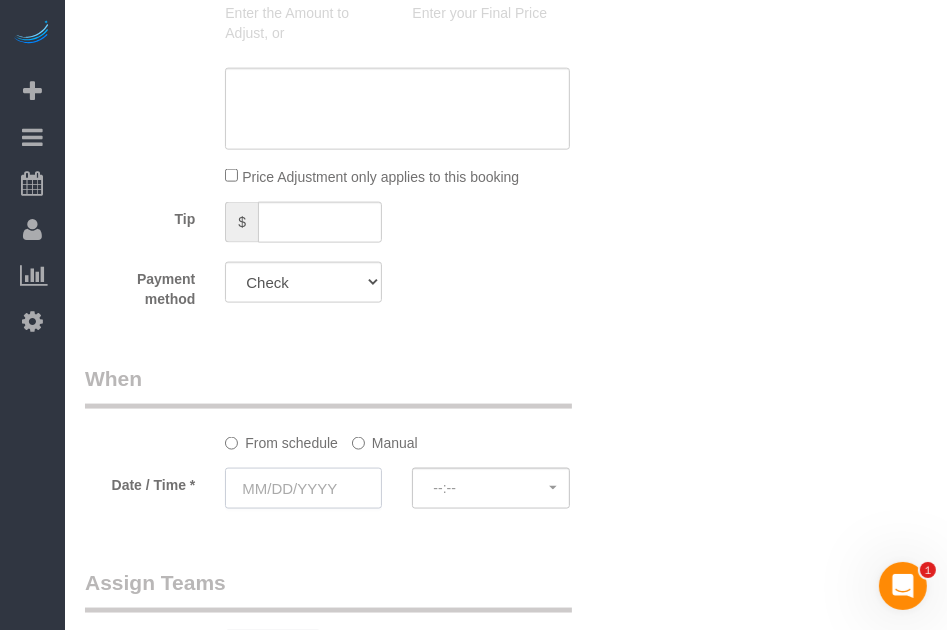 click at bounding box center (303, 488) 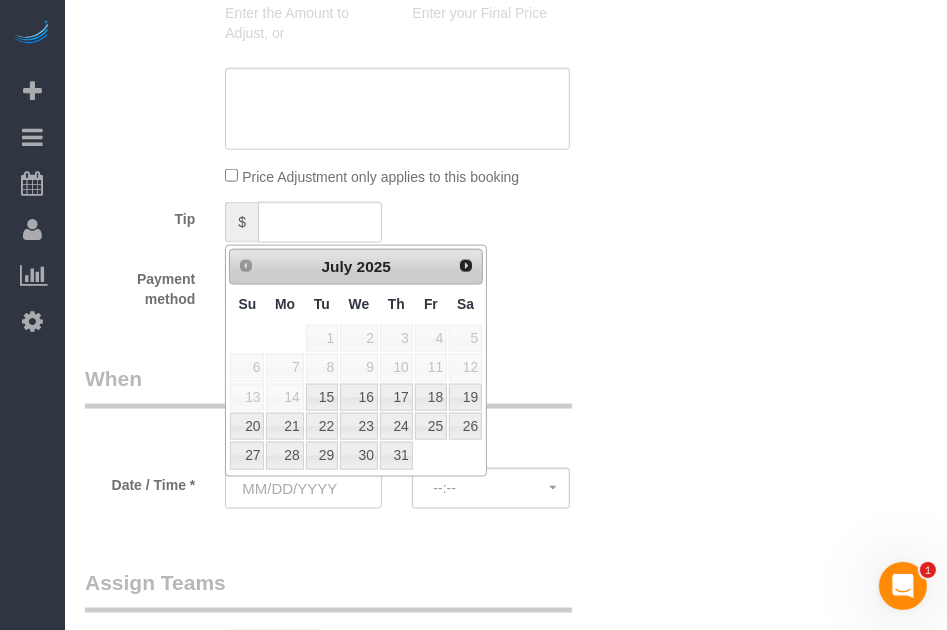 drag, startPoint x: 24, startPoint y: 455, endPoint x: 228, endPoint y: 401, distance: 211.02606 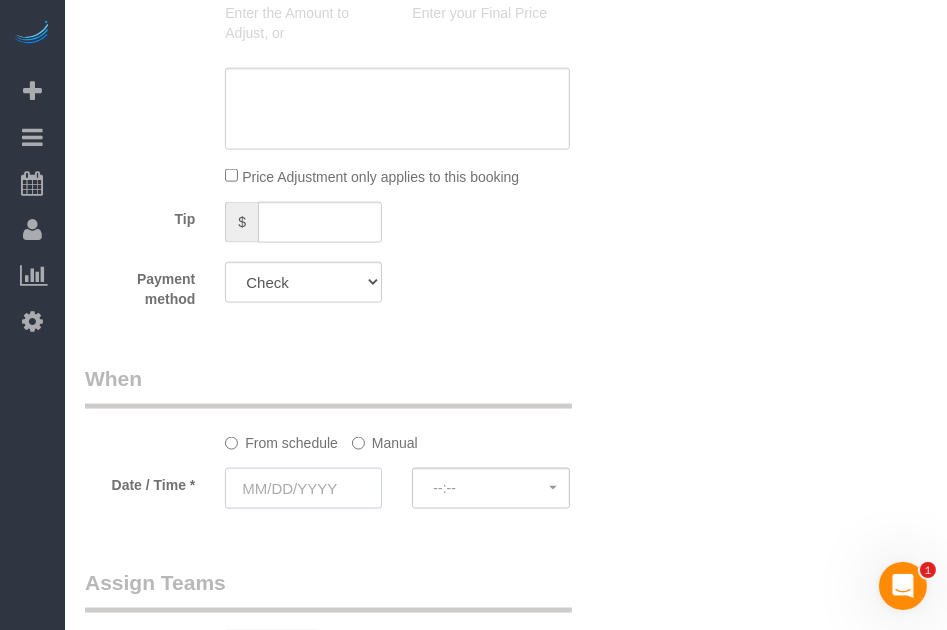 click at bounding box center (303, 488) 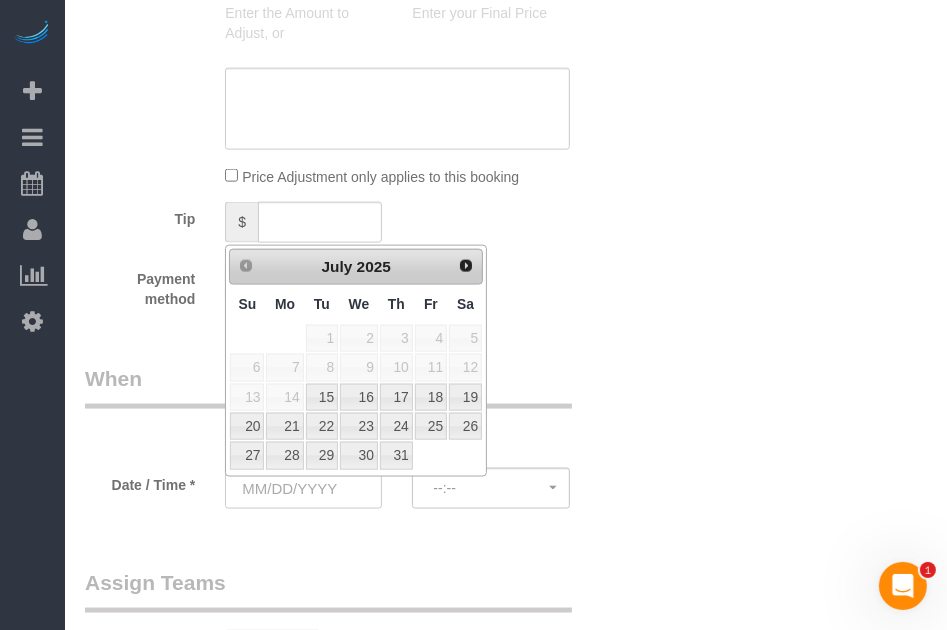click on "Prev Next July   2025" at bounding box center (356, 267) 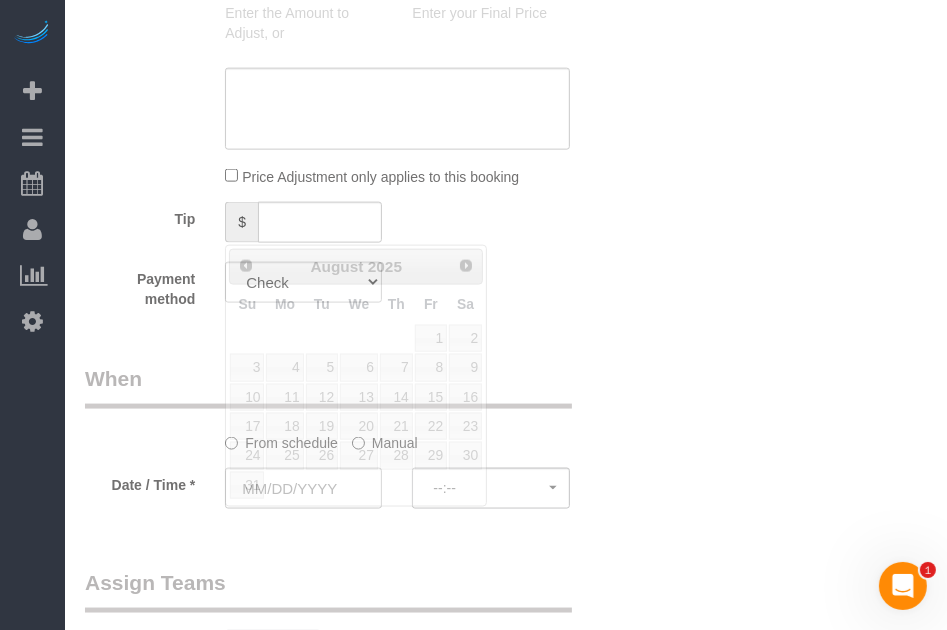 drag, startPoint x: 675, startPoint y: 361, endPoint x: 530, endPoint y: 362, distance: 145.00345 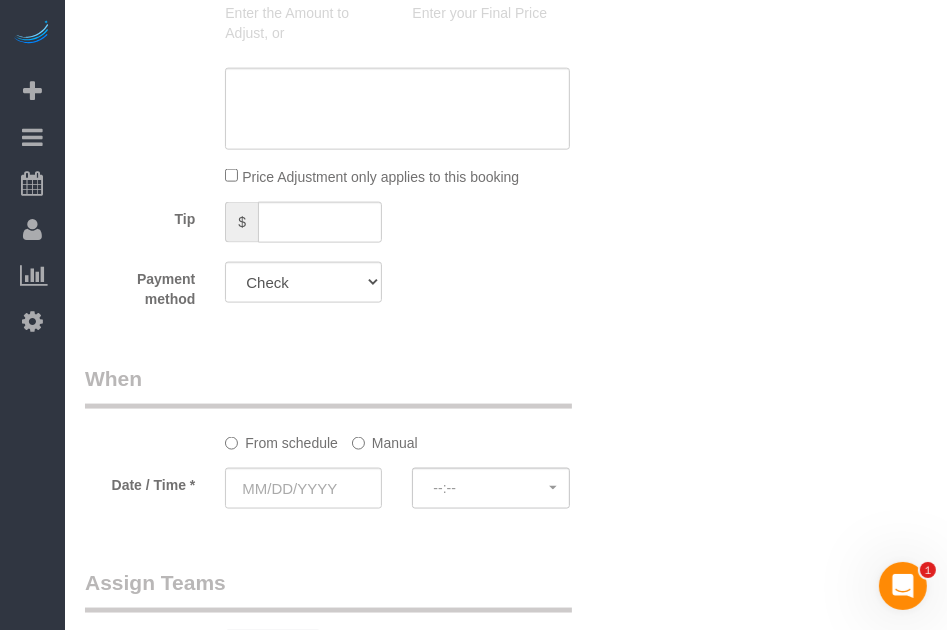 click on "When
From schedule
Manual
Date / Time *
--:--   --:--" at bounding box center [350, 446] 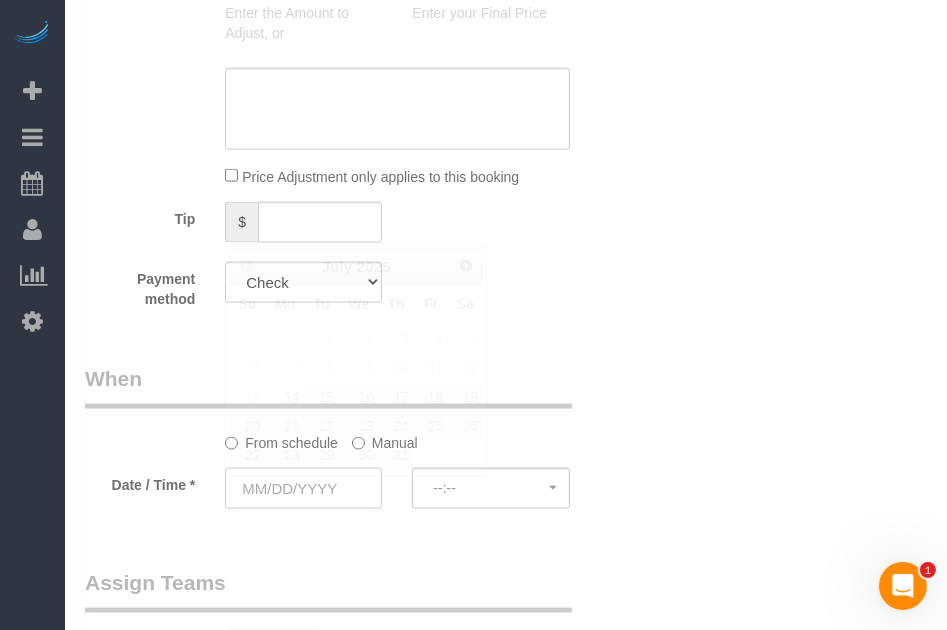 click at bounding box center [303, 488] 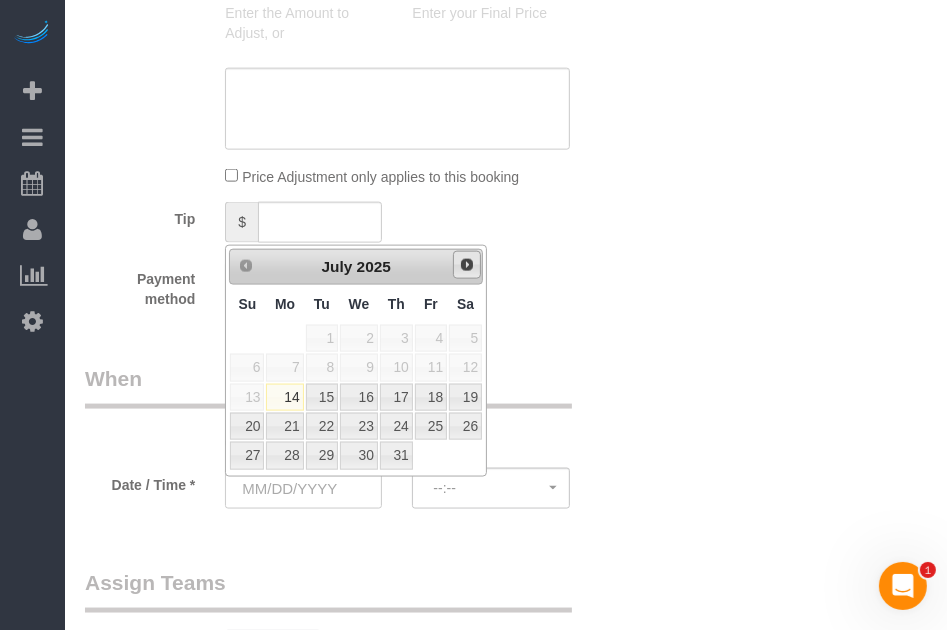 click on "Next" at bounding box center (467, 265) 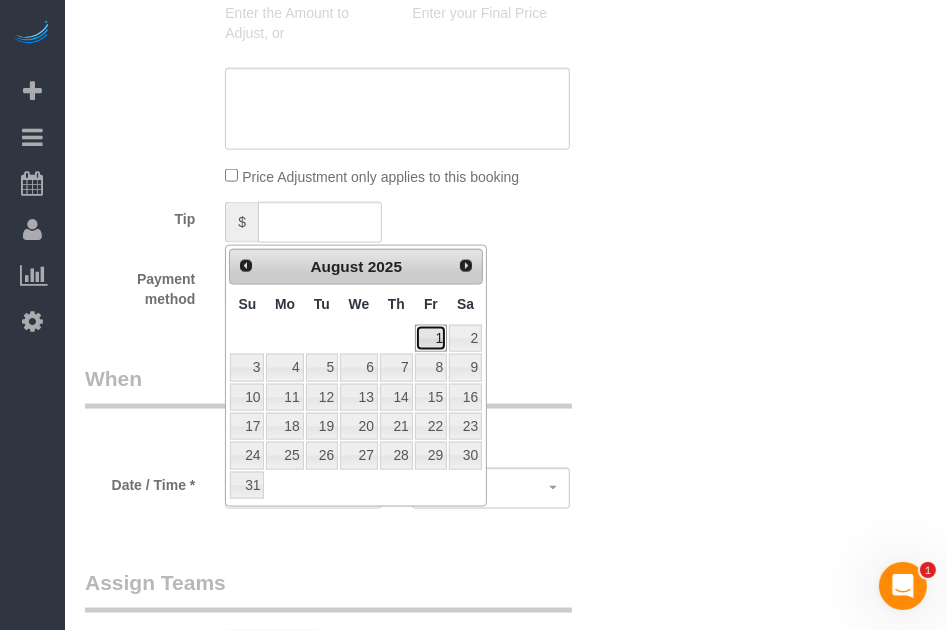 click on "1" at bounding box center (431, 338) 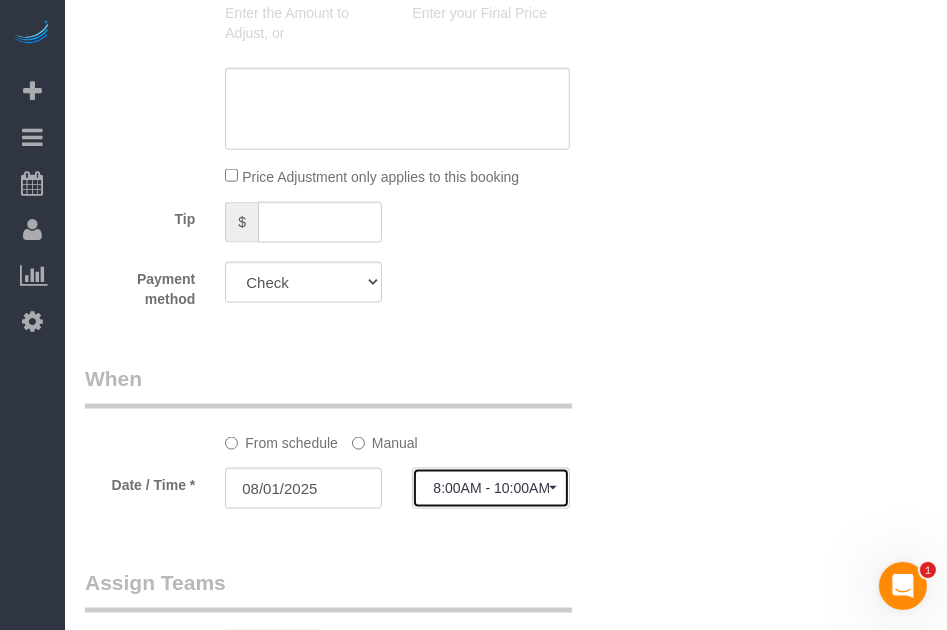 click on "8:00AM - 10:00AM" 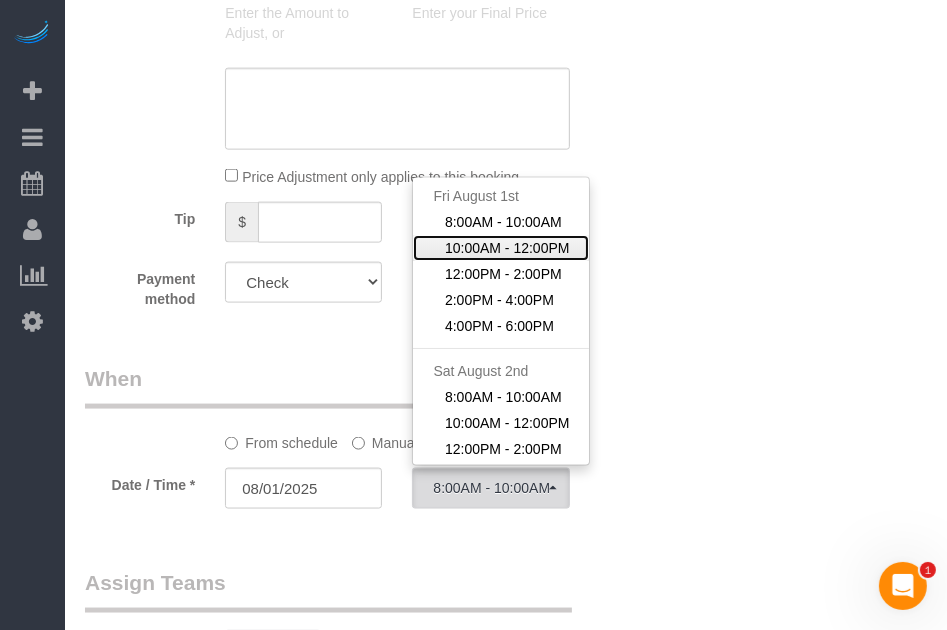 click on "10:00AM - 12:00PM" 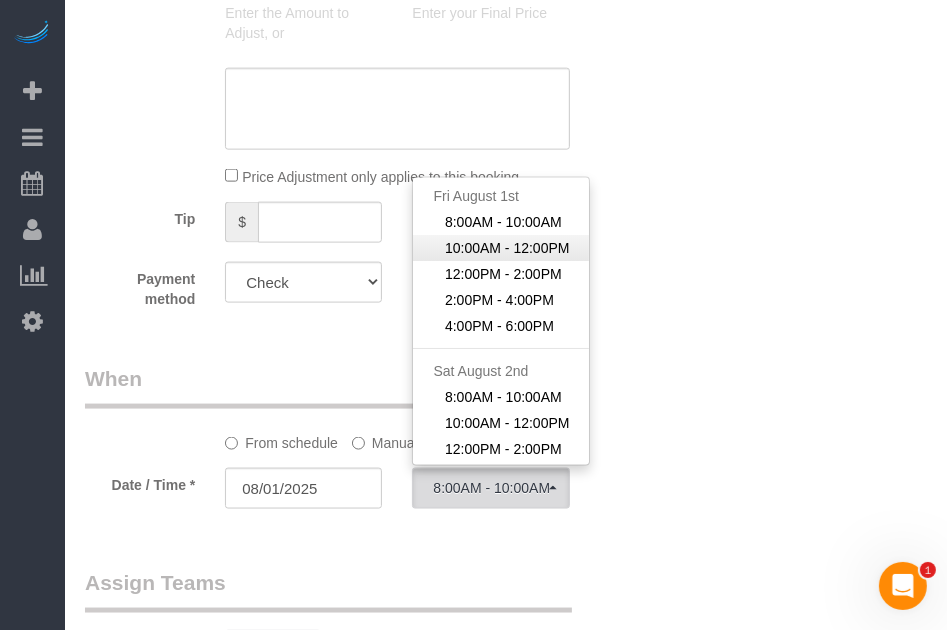 select on "spot27" 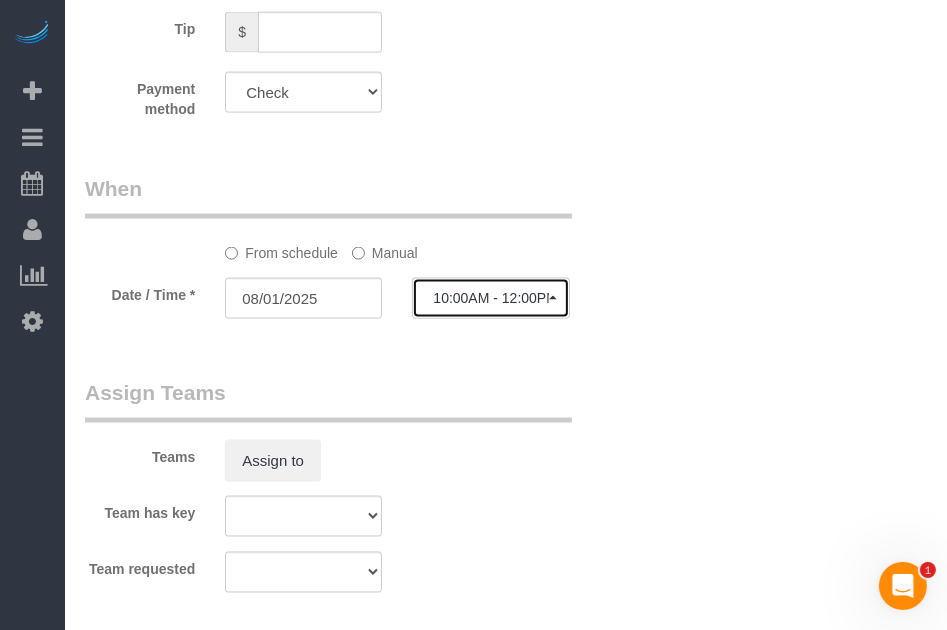 scroll, scrollTop: 2000, scrollLeft: 0, axis: vertical 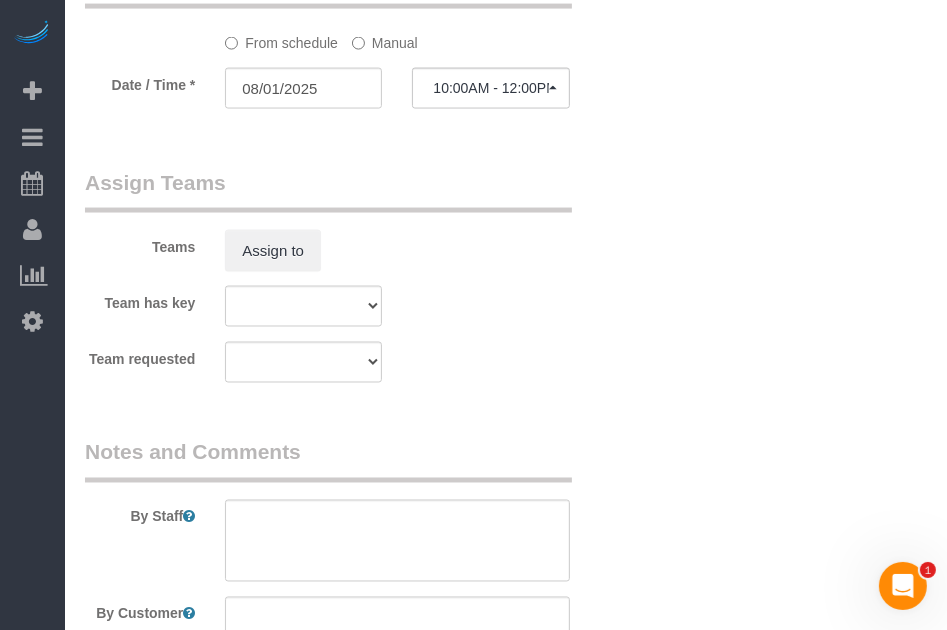 click on "Manual" 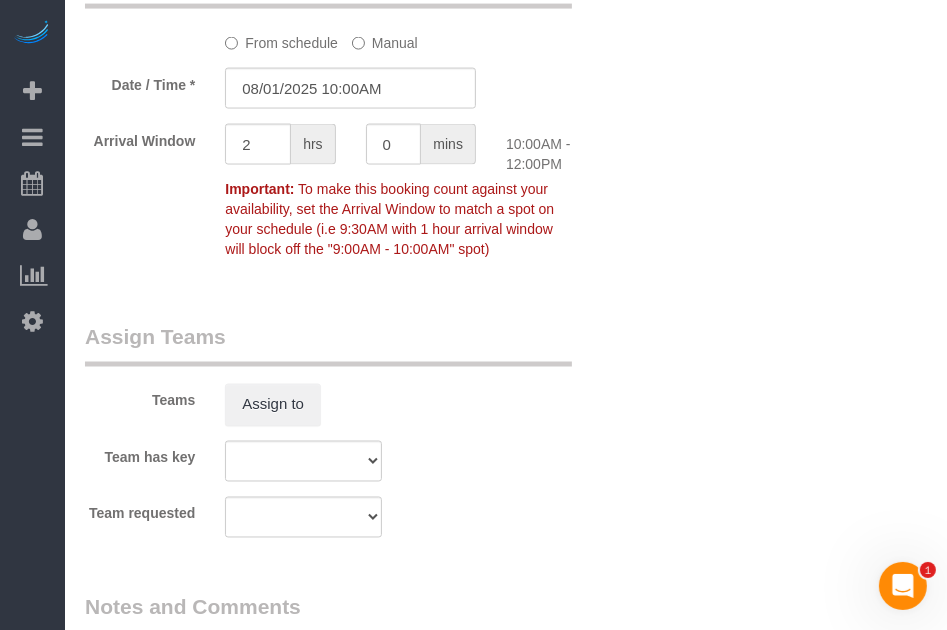 click on "Who
Email*
[EMAIL]
Name *
Flux
406
Where
Address*
[NUMBER] [STREET]
[CITY]
AK
AL
AR
AZ
CA
CO
CT
DC
DE
FL
GA
HI
IA
ID
IL
IN
KS
KY
LA
MA
MD
ME
MI
MN
MO
MS
MT
NC
ND
NE
NH" at bounding box center [506, -368] 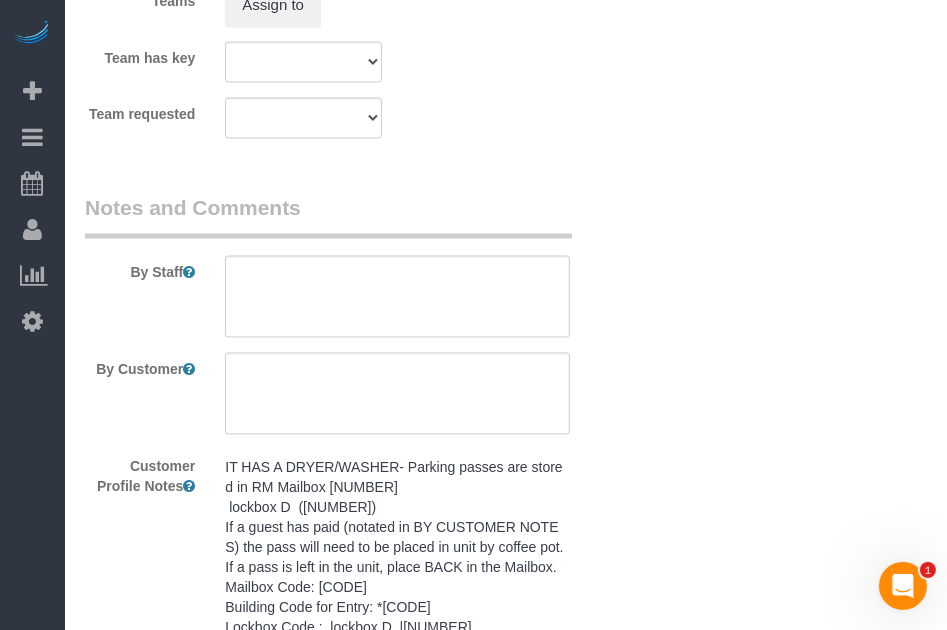 scroll, scrollTop: 2447, scrollLeft: 0, axis: vertical 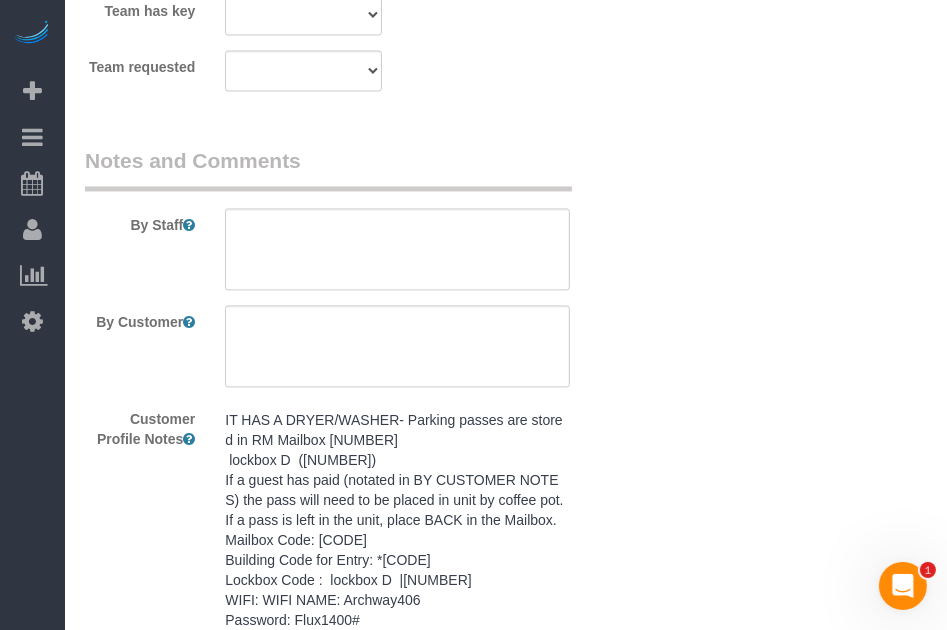 click on "IT HAS A DRYER/WASHER- Parking passes are stored in RM Mailbox [NUMBER]
lockbox D  ([NUMBER])
If a guest has paid (notated in BY CUSTOMER NOTES) the pass will need to be placed in unit by coffee pot.  If a pass is left in the unit, place BACK in the Mailbox.
Mailbox Code: [CODE]
Building Code for Entry: *[CODE]
Lockbox Code :  lockbox D  |[NUMBER]
WIFI: WIFI NAME: Archway406
Password: Flux1400#
Billing: 1 Bed 1 Bath $[PRICE]
TOWELS, WASHCLOTHS, HAND TOWELS:  3 of each minimum" at bounding box center [397, 551] 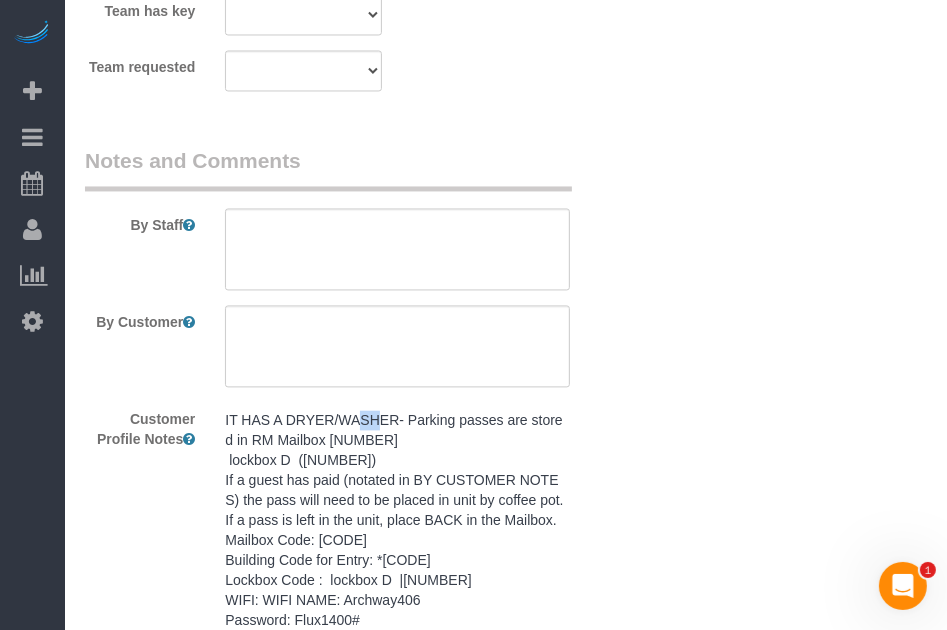 click on "IT HAS A DRYER/WASHER- Parking passes are stored in RM Mailbox [NUMBER]
lockbox D  ([NUMBER])
If a guest has paid (notated in BY CUSTOMER NOTES) the pass will need to be placed in unit by coffee pot.  If a pass is left in the unit, place BACK in the Mailbox.
Mailbox Code: [CODE]
Building Code for Entry: *[CODE]
Lockbox Code :  lockbox D  |[NUMBER]
WIFI: WIFI NAME: Archway406
Password: Flux1400#
Billing: 1 Bed 1 Bath $[PRICE]
TOWELS, WASHCLOTHS, HAND TOWELS:  3 of each minimum" at bounding box center (397, 551) 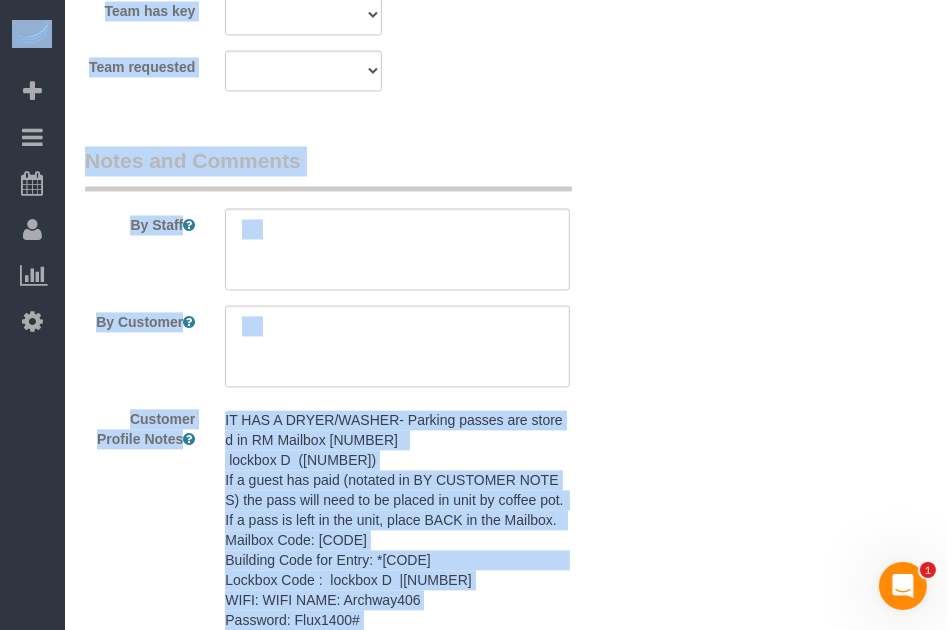 click on "IT HAS A DRYER/WASHER- Parking passes are stored in RM Mailbox [NUMBER]
lockbox D  ([NUMBER])
If a guest has paid (notated in BY CUSTOMER NOTES) the pass will need to be placed in unit by coffee pot.  If a pass is left in the unit, place BACK in the Mailbox.
Mailbox Code: [CODE]
Building Code for Entry: *[CODE]
Lockbox Code :  lockbox D  |[NUMBER]
WIFI: WIFI NAME: Archway406
Password: Flux1400#
Billing: 1 Bed 1 Bath $[PRICE]
TOWELS, WASHCLOTHS, HAND TOWELS:  3 of each minimum" at bounding box center [397, 550] 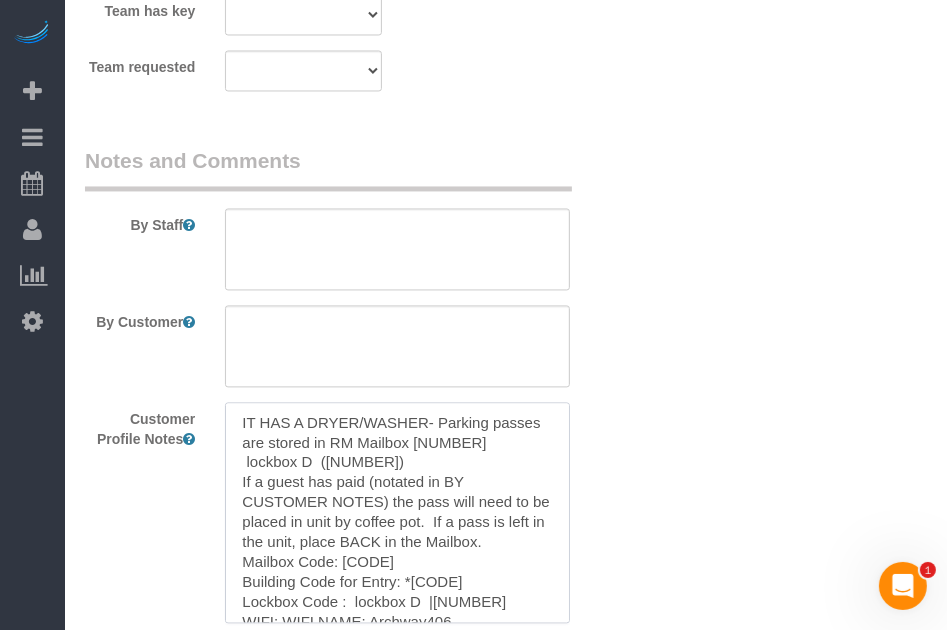 click on "IT HAS A DRYER/WASHER- Parking passes are stored in RM Mailbox [NUMBER]
lockbox D  ([NUMBER])
If a guest has paid (notated in BY CUSTOMER NOTES) the pass will need to be placed in unit by coffee pot.  If a pass is left in the unit, place BACK in the Mailbox.
Mailbox Code: [CODE]
Building Code for Entry: *[CODE]
Lockbox Code :  lockbox D  |[NUMBER]
WIFI: WIFI NAME: Archway406
Password: Flux1400#
Billing: 1 Bed 1 Bath $[PRICE]
TOWELS, WASHCLOTHS, HAND TOWELS:  3 of each minimum" at bounding box center [397, 512] 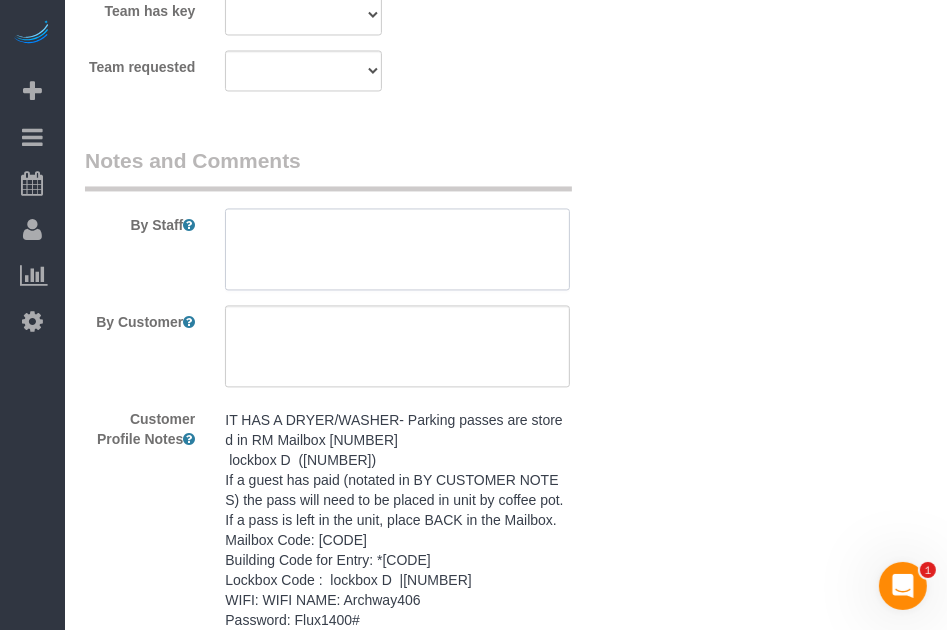 click at bounding box center (397, 249) 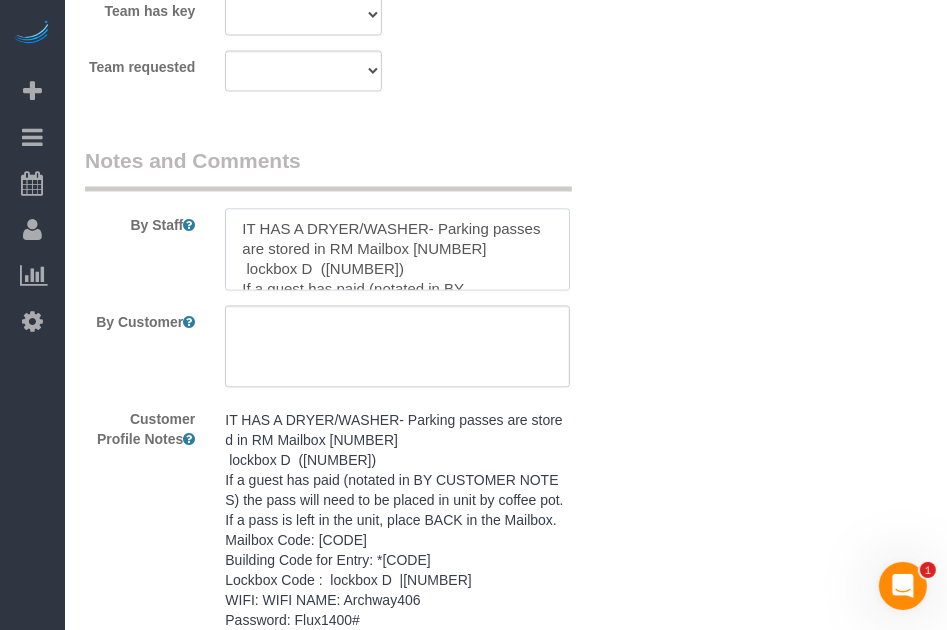 scroll, scrollTop: 227, scrollLeft: 0, axis: vertical 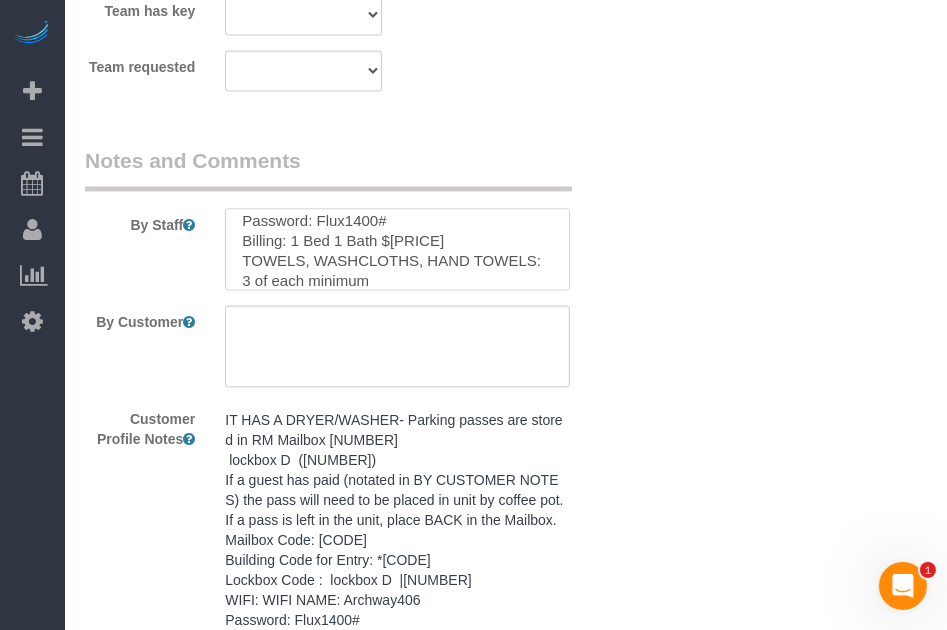 type on "IT HAS A DRYER/WASHER- Parking passes are stored in RM Mailbox [NUMBER]
lockbox D  ([NUMBER])
If a guest has paid (notated in BY CUSTOMER NOTES) the pass will need to be placed in unit by coffee pot.  If a pass is left in the unit, place BACK in the Mailbox.
Mailbox Code: [CODE]
Building Code for Entry: *[CODE]
Lockbox Code :  lockbox D  |[NUMBER]
WIFI: WIFI NAME: Archway406
Password: Flux1400#
Billing: 1 Bed 1 Bath $[PRICE]
TOWELS, WASHCLOTHS, HAND TOWELS:  3 of each minimum" 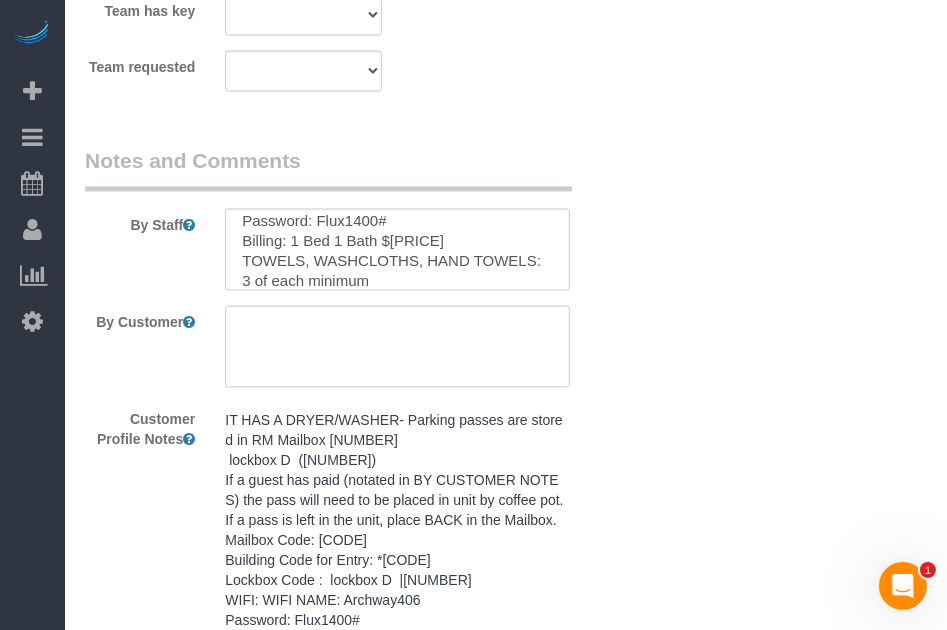 click on "Who
Email*
[EMAIL]
Name *
Flux
406
Where
Address*
[NUMBER] [STREET]
[CITY]
AK
AL
AR
AZ
CA
CO
CT
DC
DE
FL
GA
HI
IA
ID
IL
IN
KS
KY
LA
MA
MD
ME
MI
MN
MO
MS
MT
NC
ND
NE
NH" at bounding box center (506, -815) 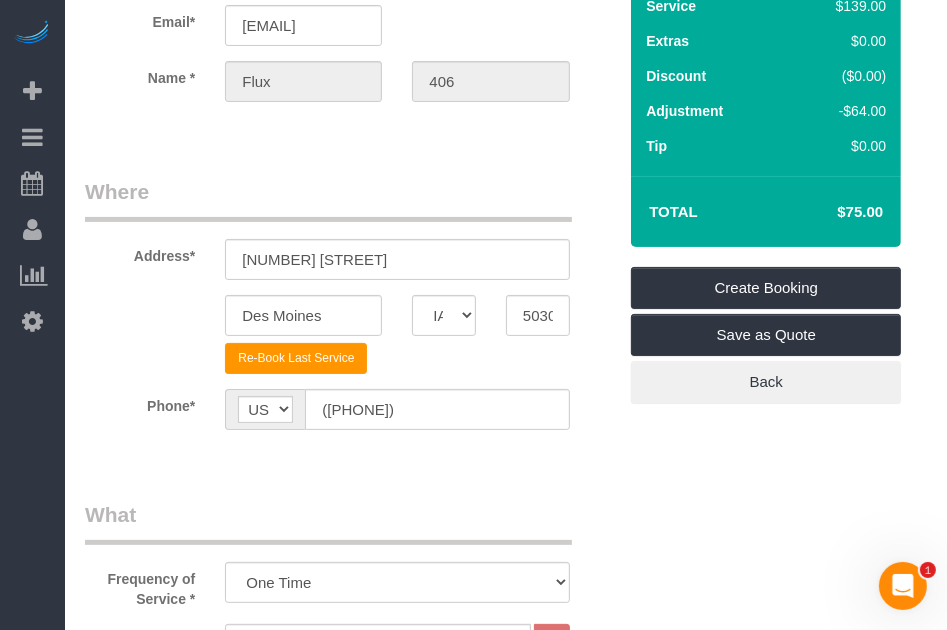 scroll, scrollTop: 0, scrollLeft: 0, axis: both 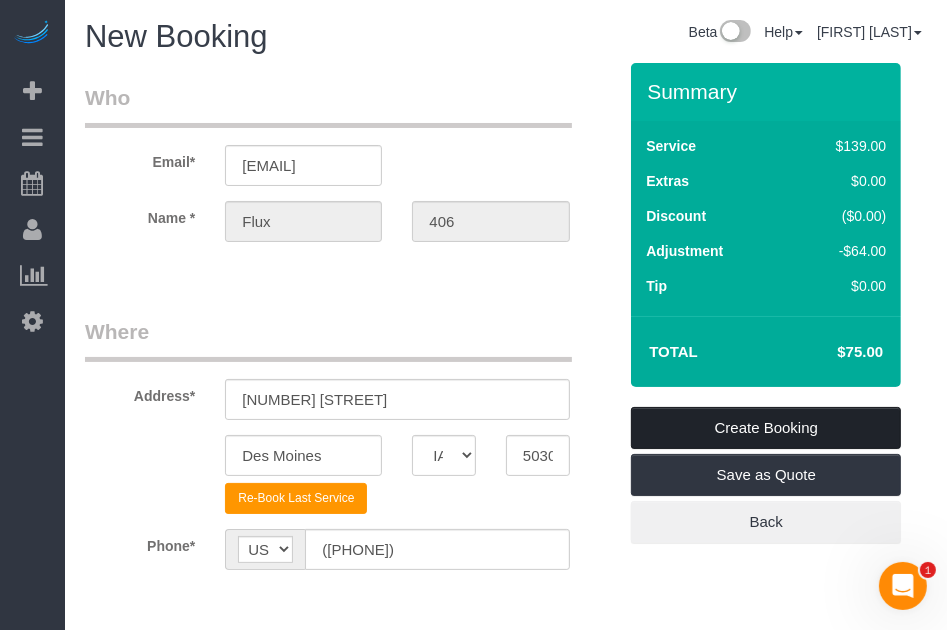 click on "Create Booking" at bounding box center [766, 428] 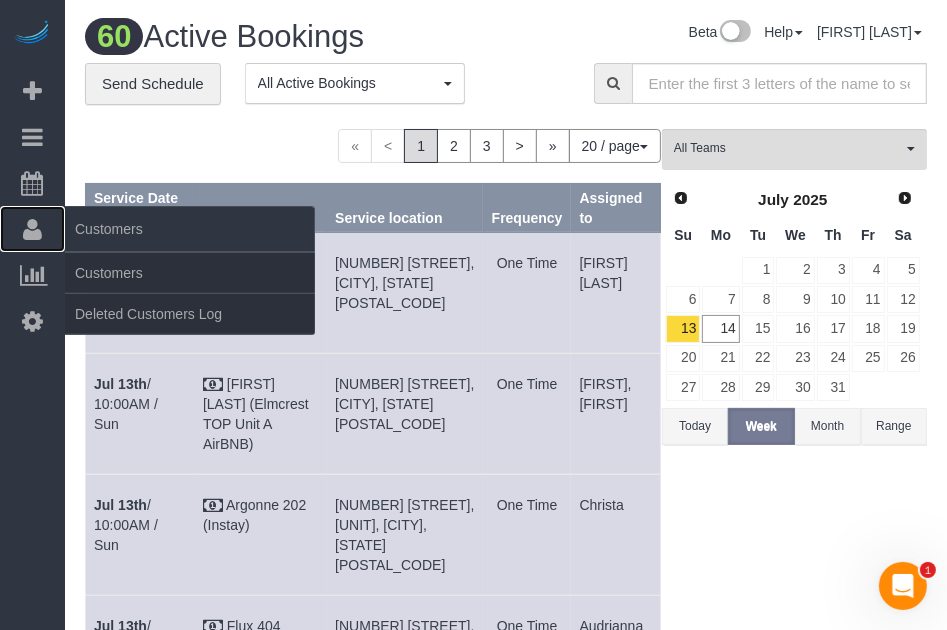 click on "Customers" at bounding box center (32, 229) 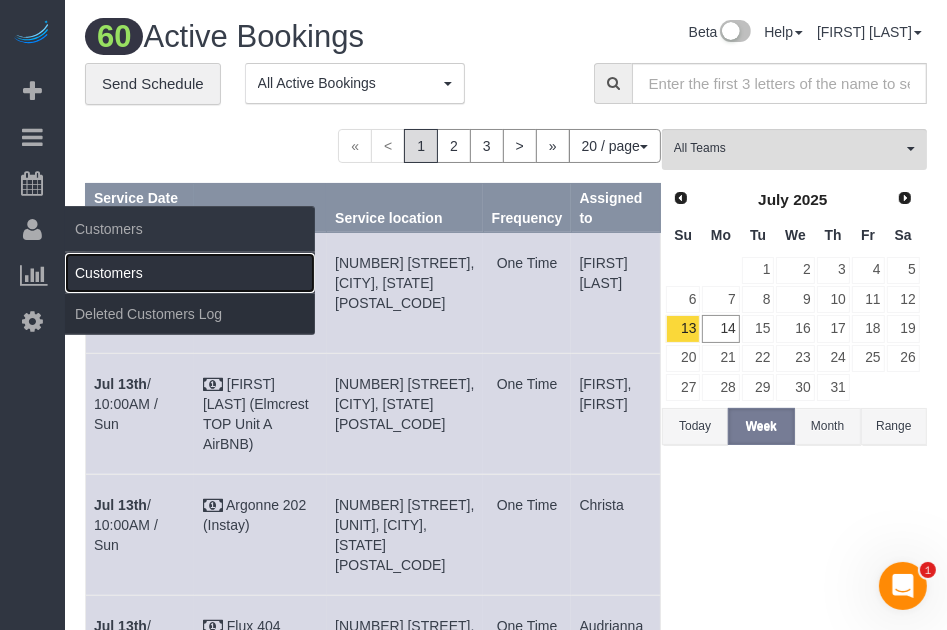 click on "Customers" at bounding box center [190, 273] 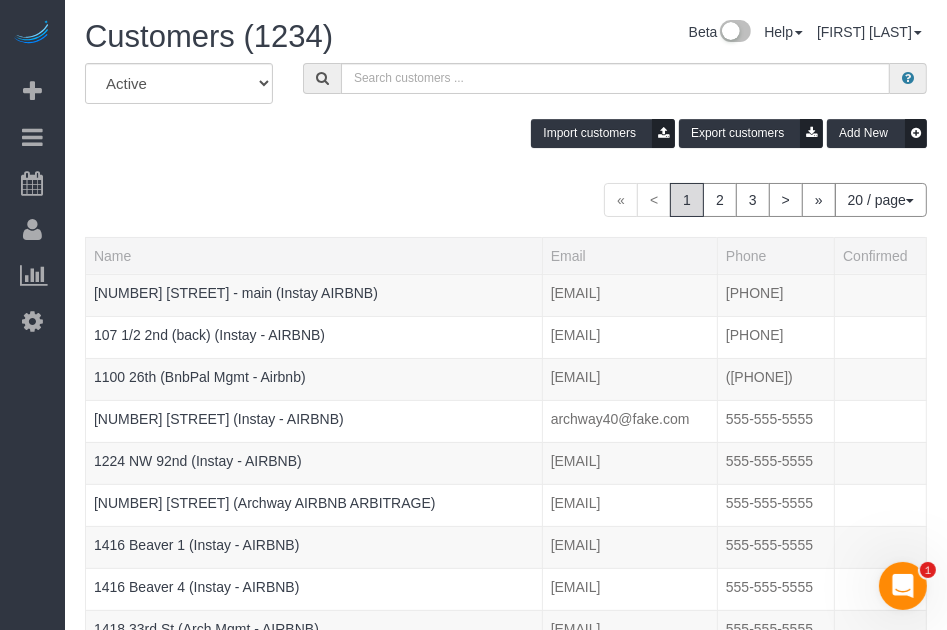 drag, startPoint x: 404, startPoint y: 3, endPoint x: 495, endPoint y: -89, distance: 129.40247 